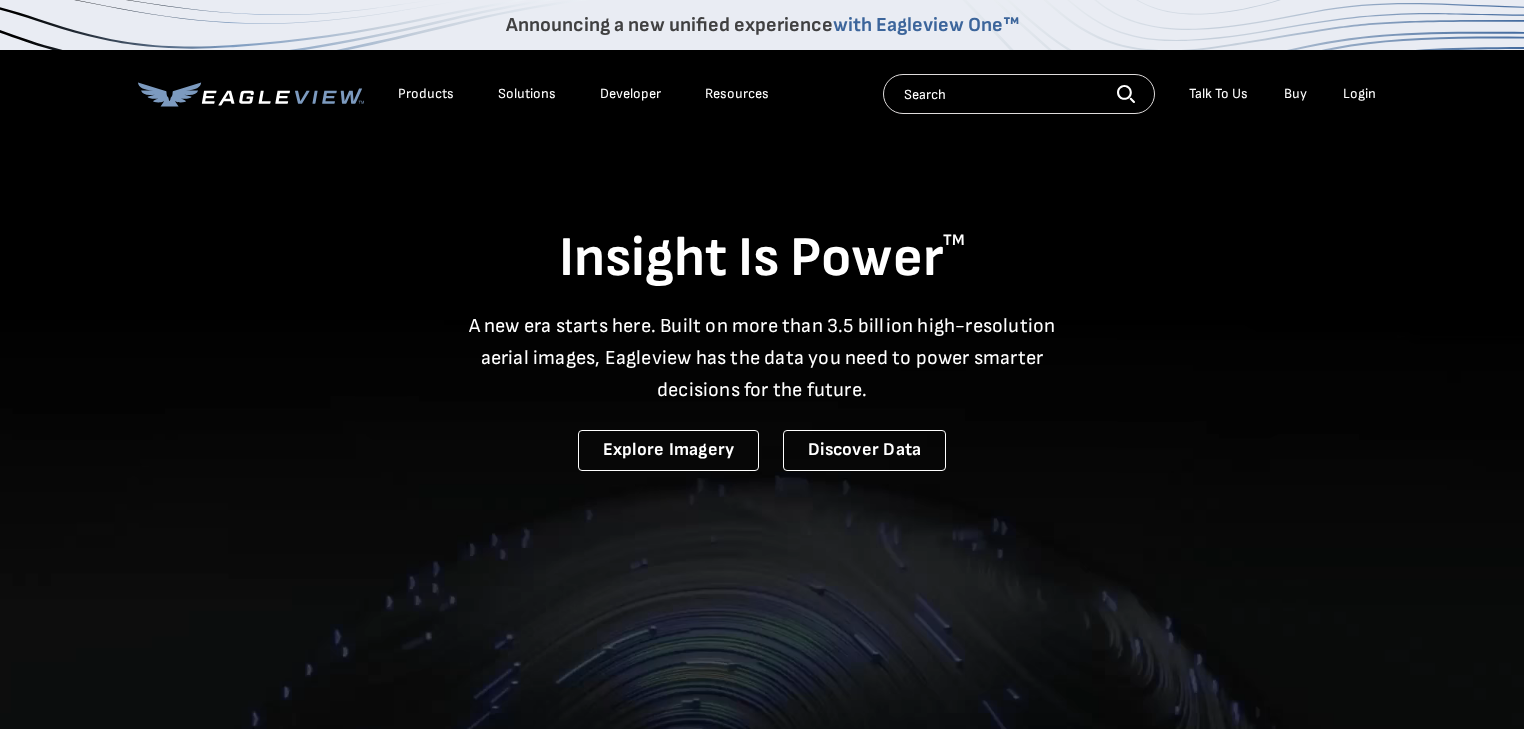 scroll, scrollTop: 0, scrollLeft: 0, axis: both 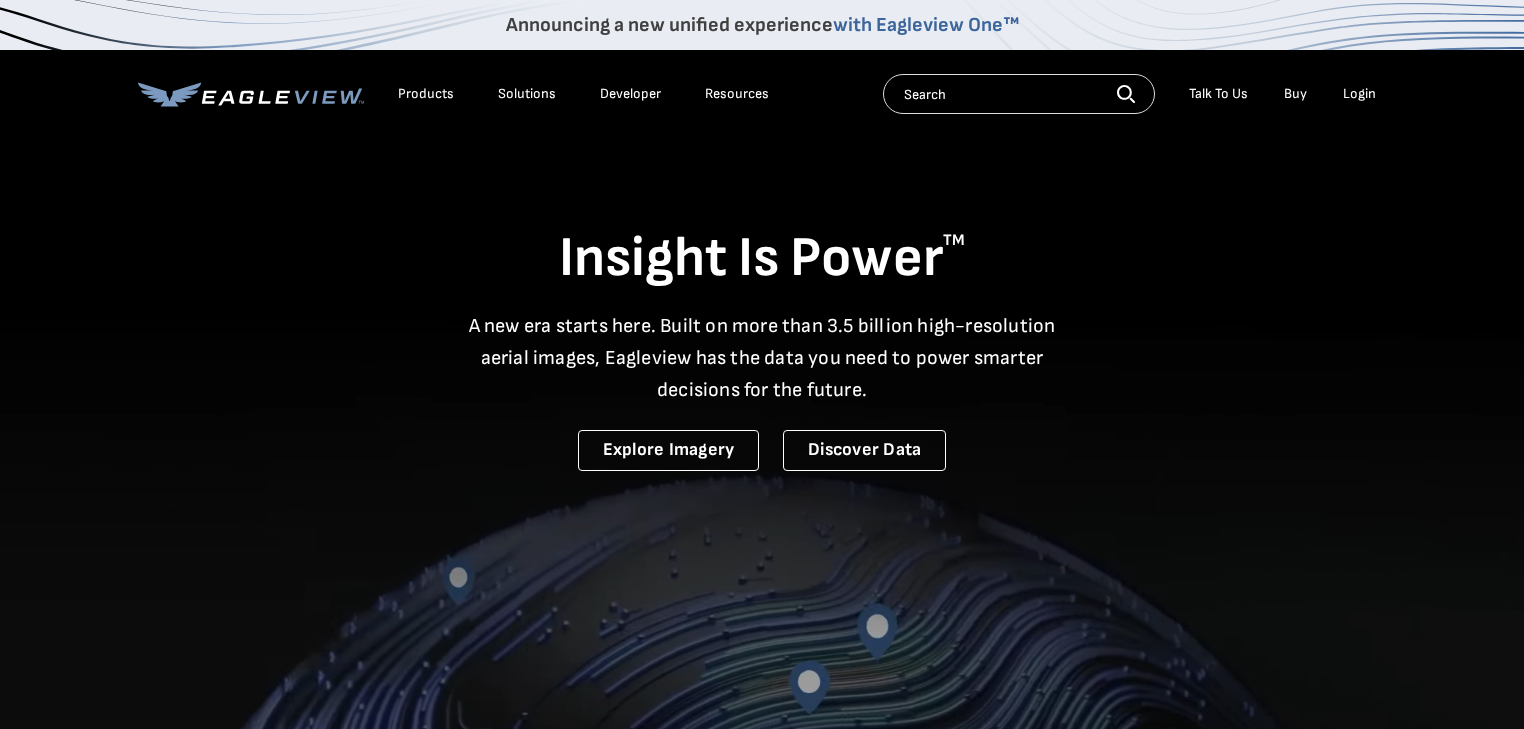 click at bounding box center [1019, 94] 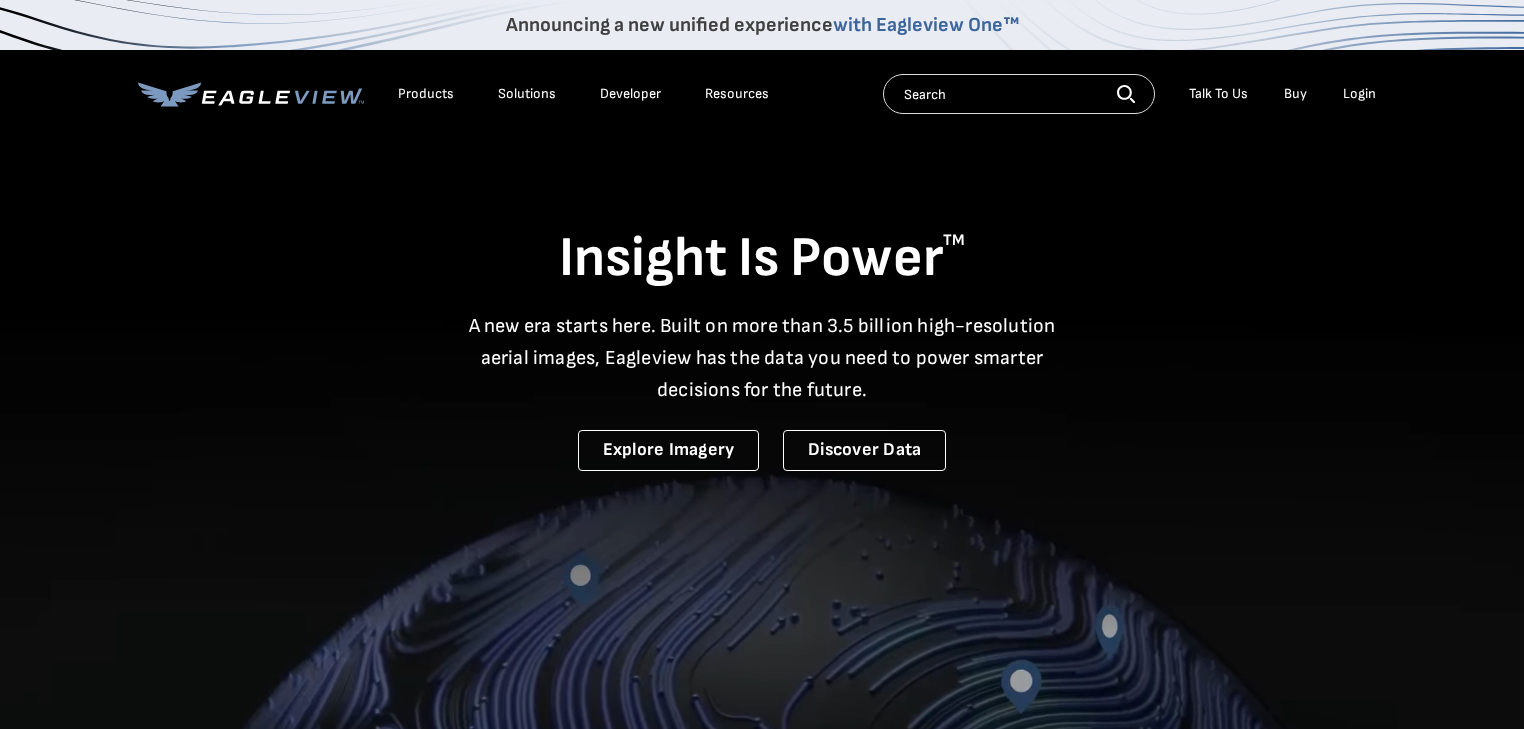 click at bounding box center (1019, 94) 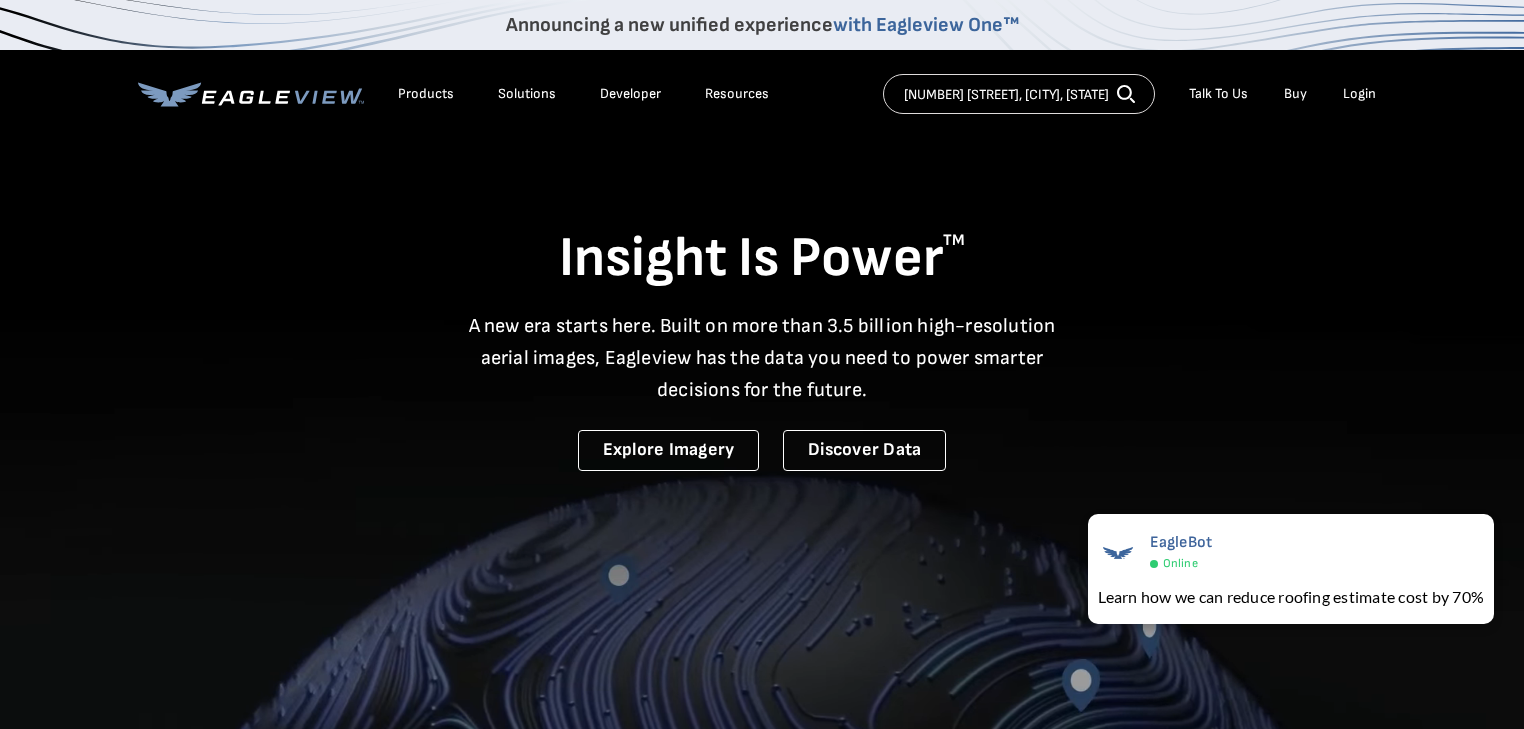 type on "[NUMBER] [STREET], [CITY], [STATE]" 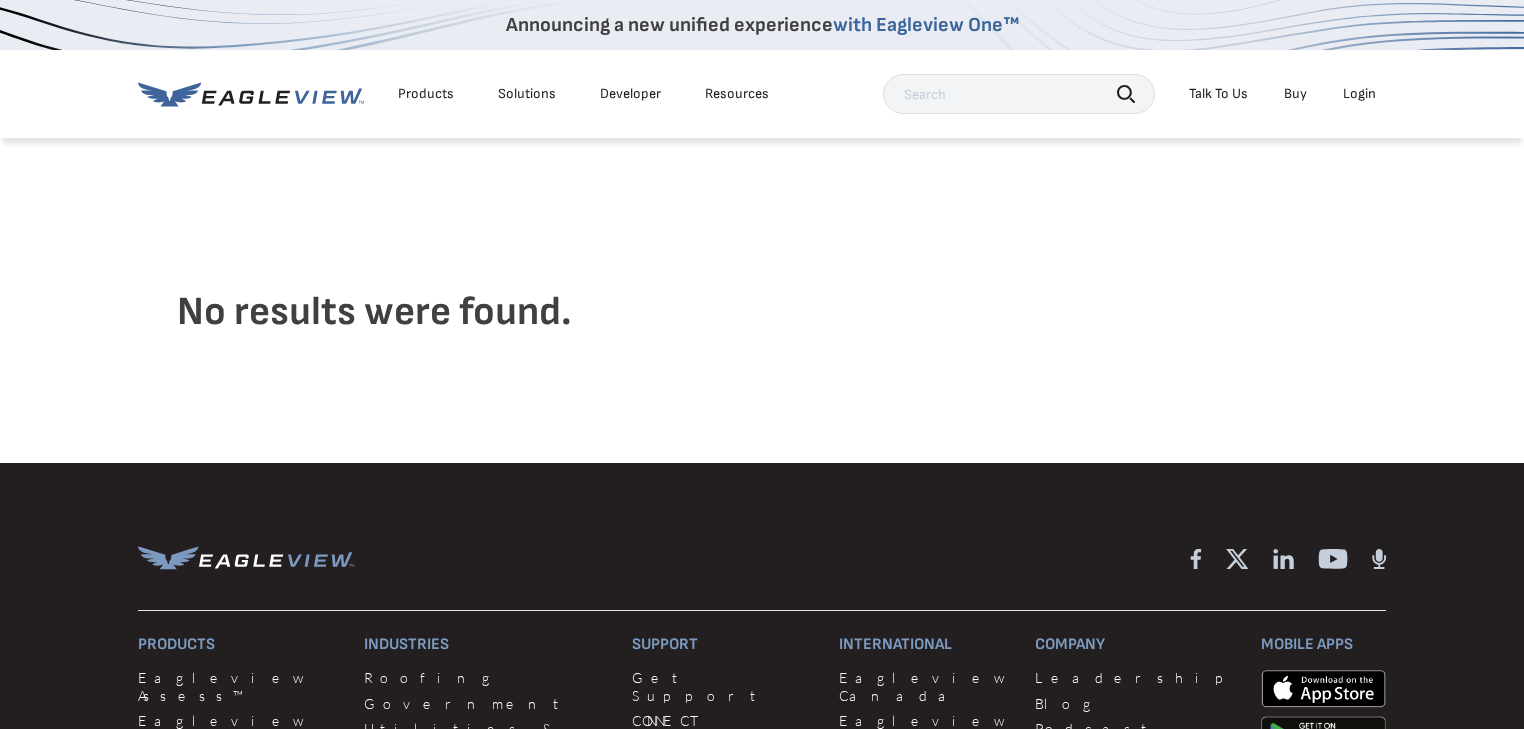 scroll, scrollTop: 0, scrollLeft: 0, axis: both 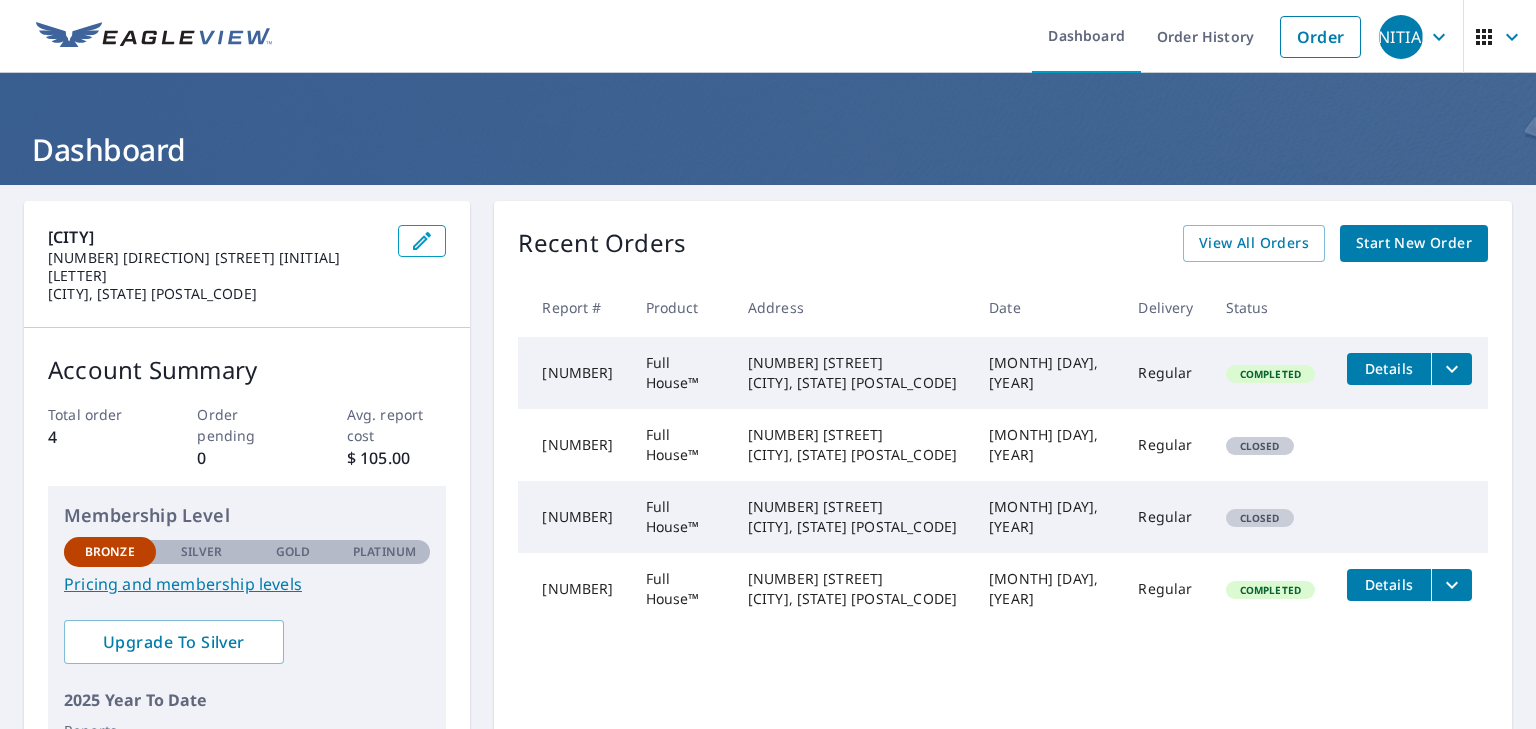 click on "Start New Order" at bounding box center (1414, 243) 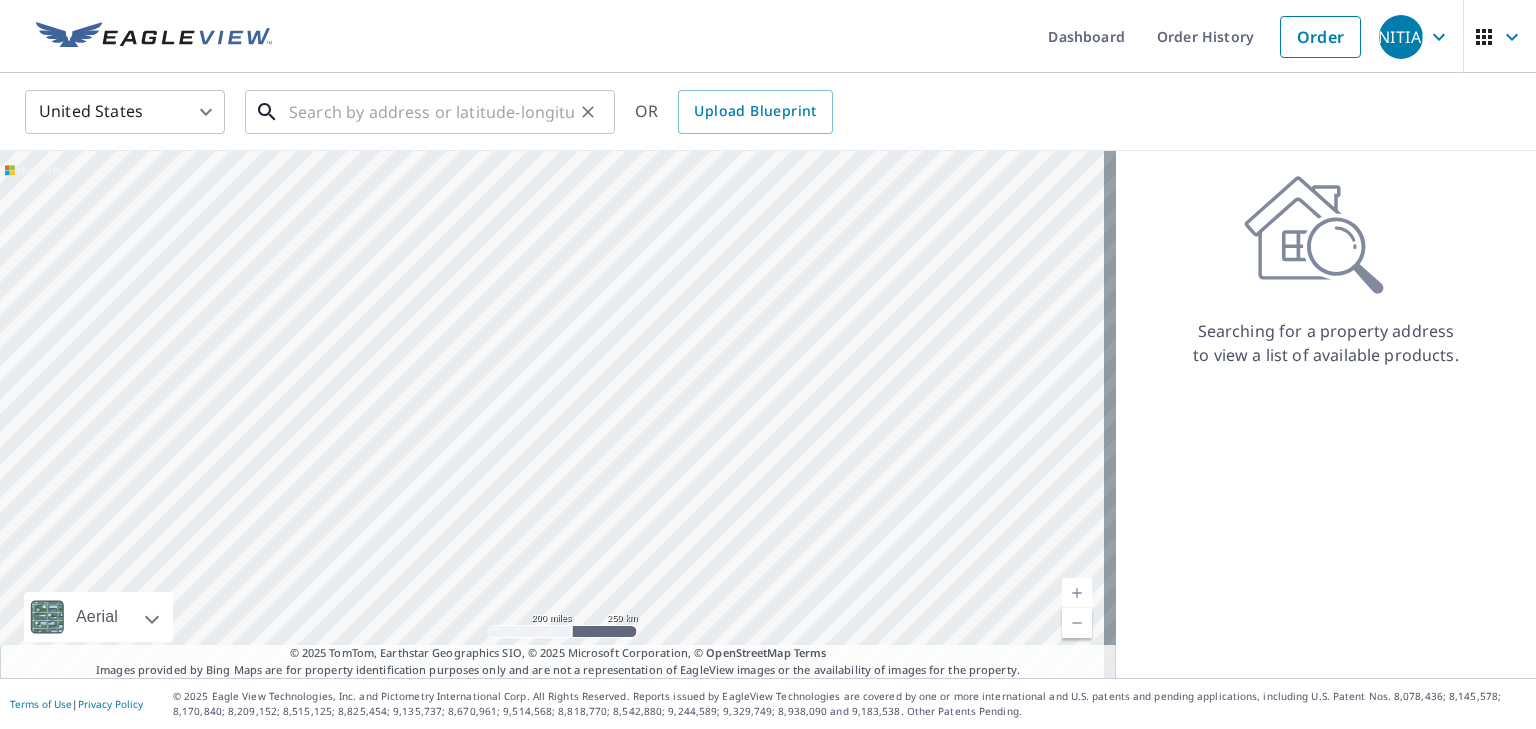 click at bounding box center (431, 112) 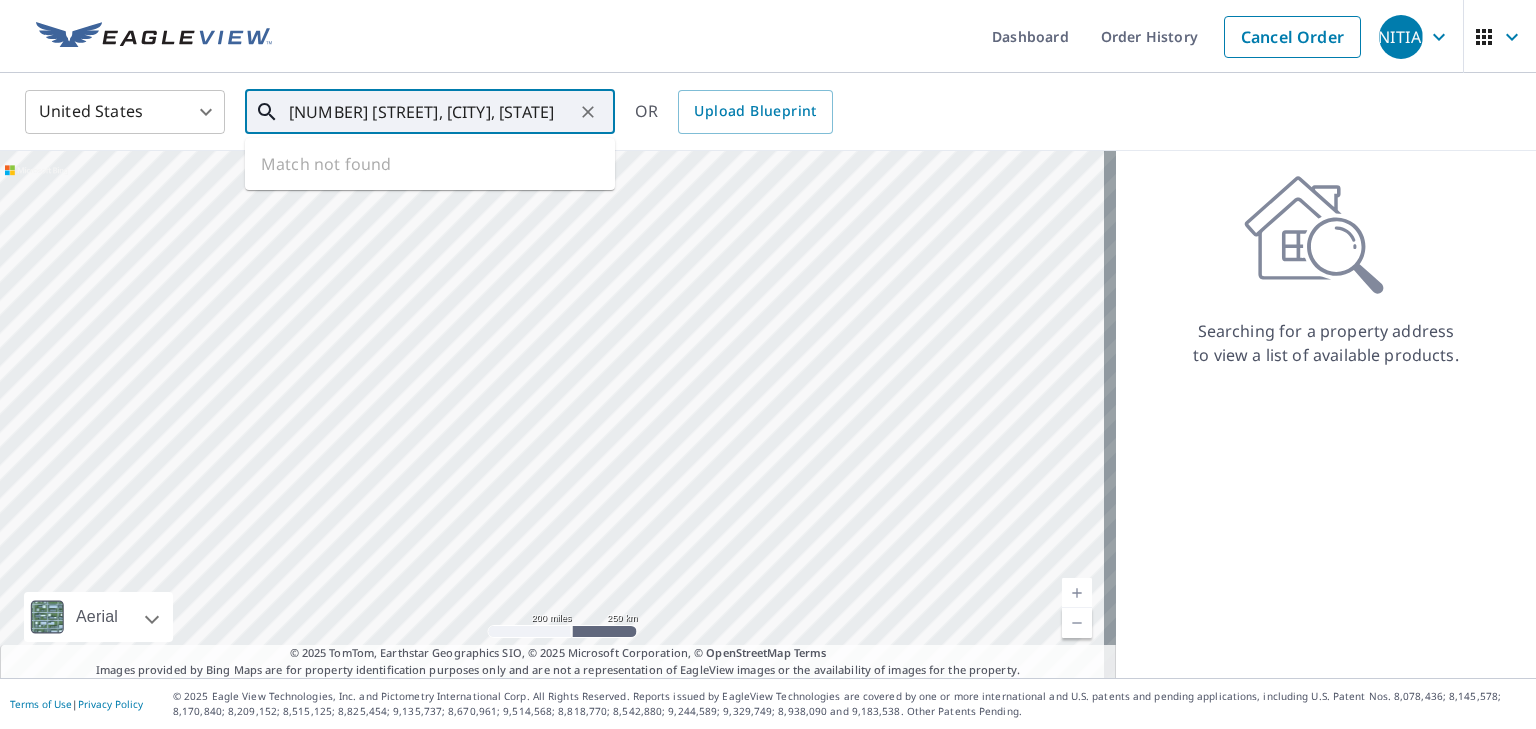 type on "[NUMBER] [STREET], [CITY], [STATE]" 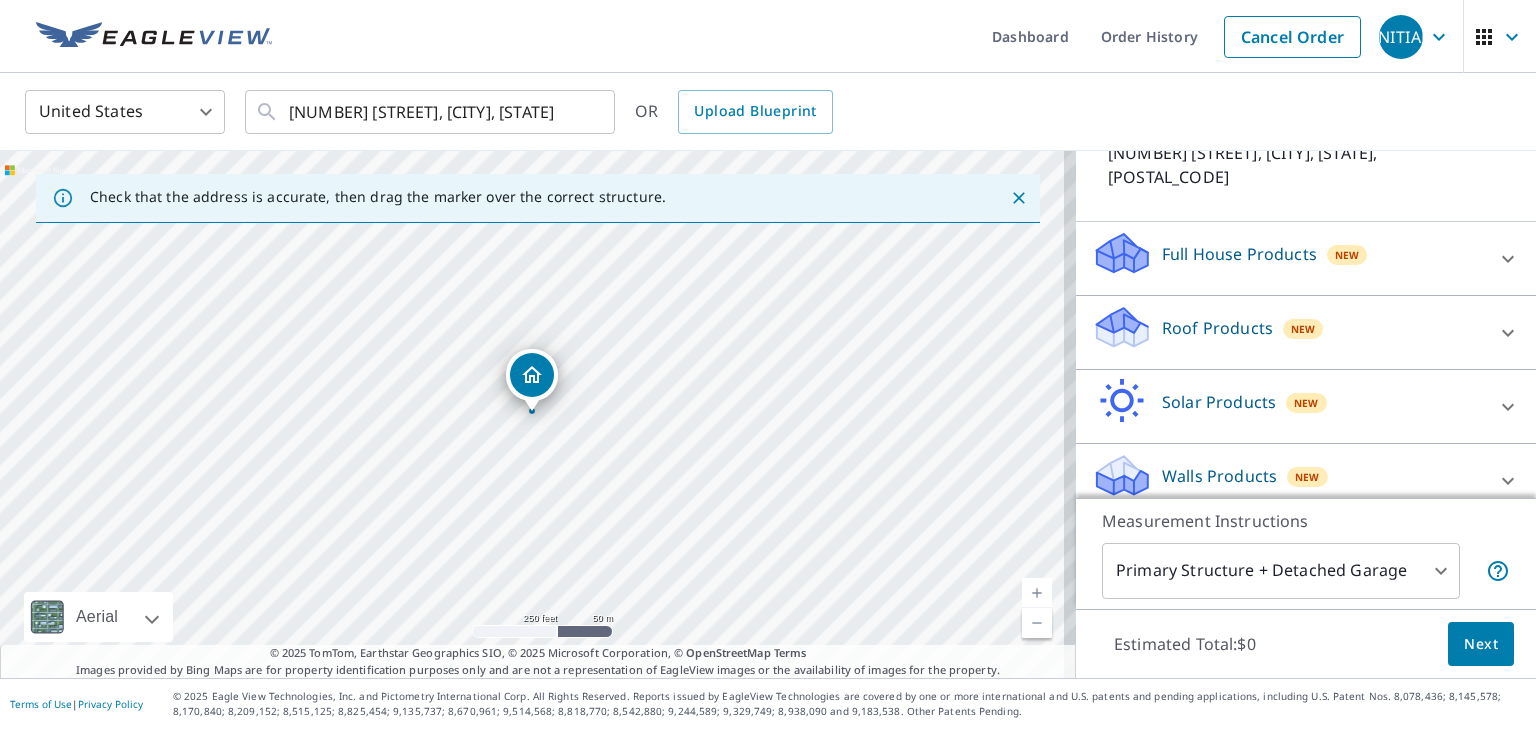 scroll, scrollTop: 179, scrollLeft: 0, axis: vertical 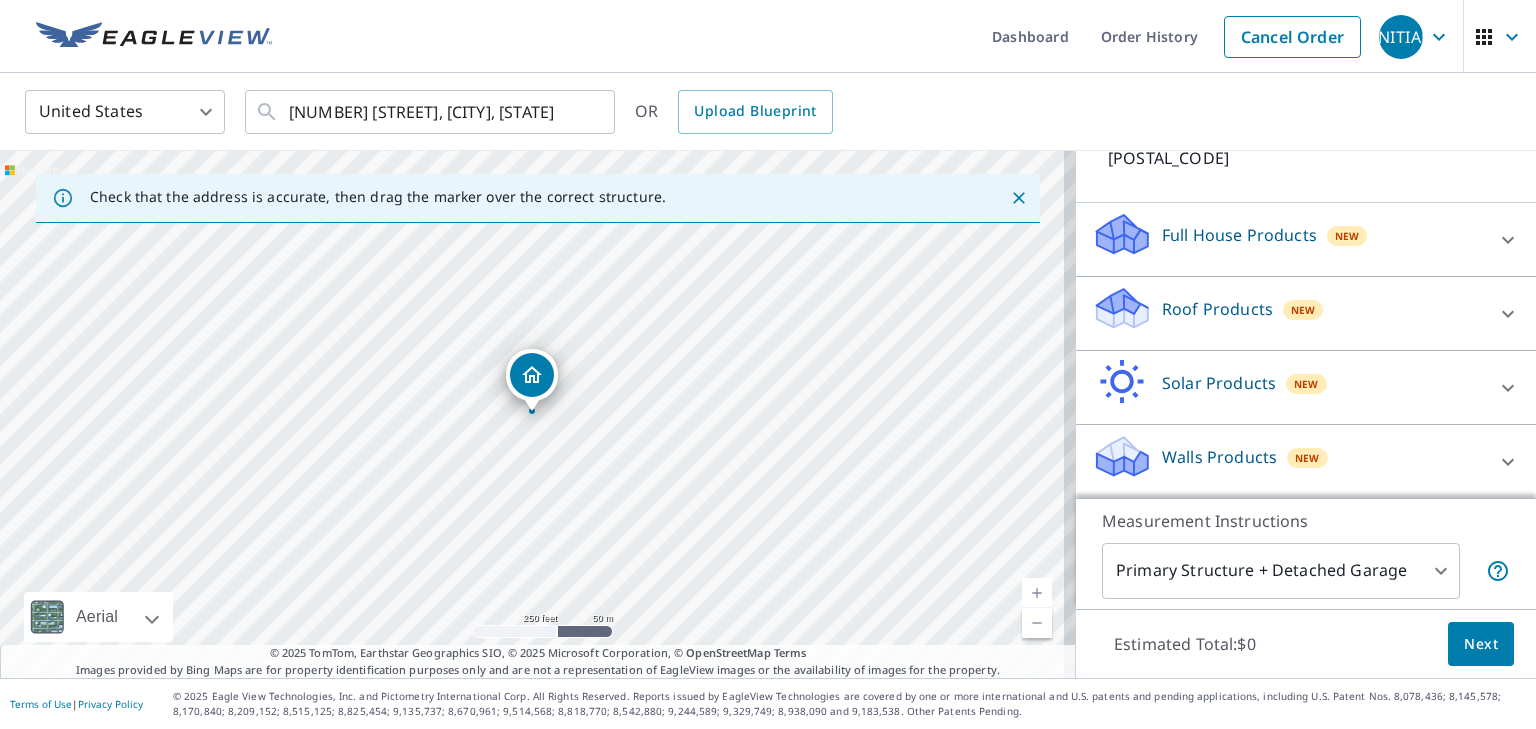 click on "Walls Products" at bounding box center (1219, 457) 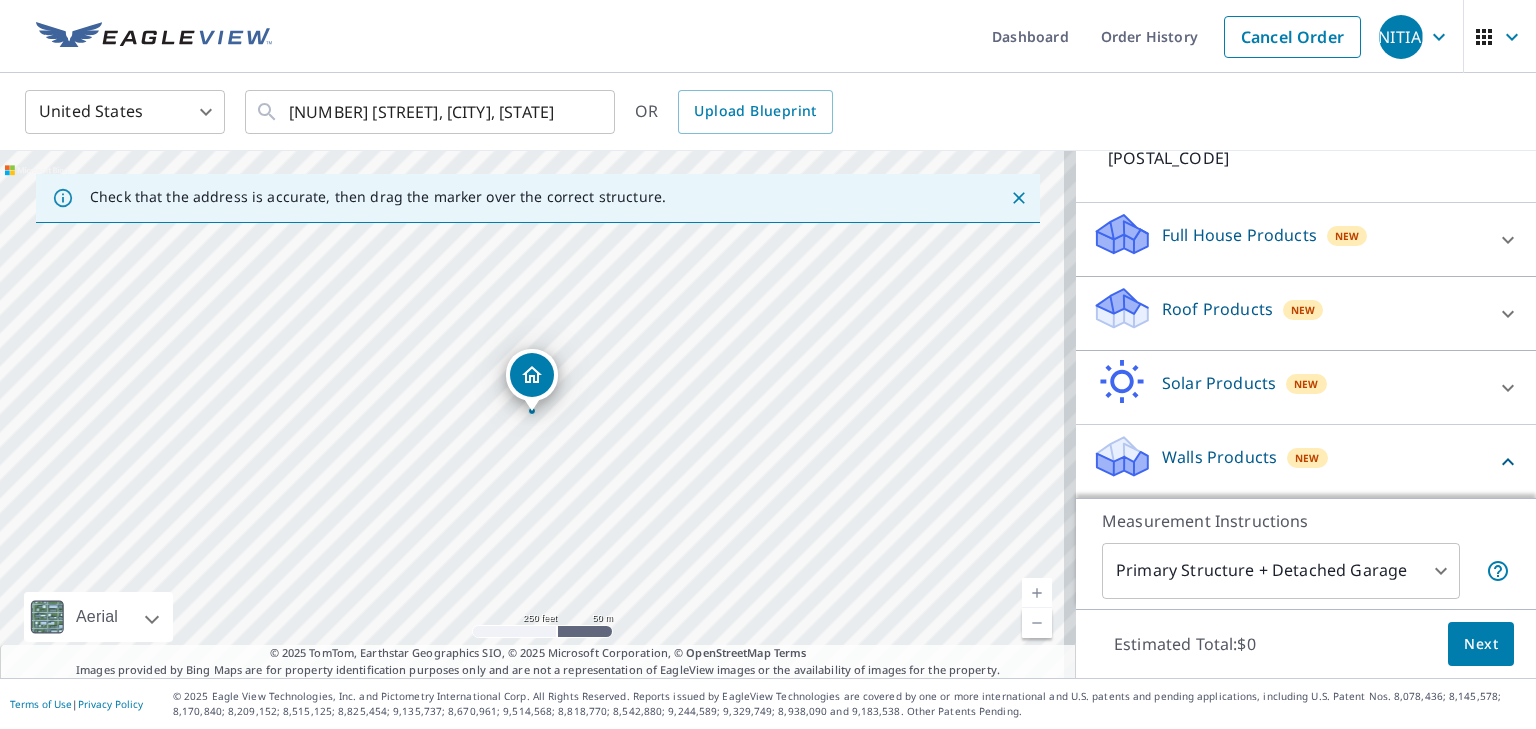 click 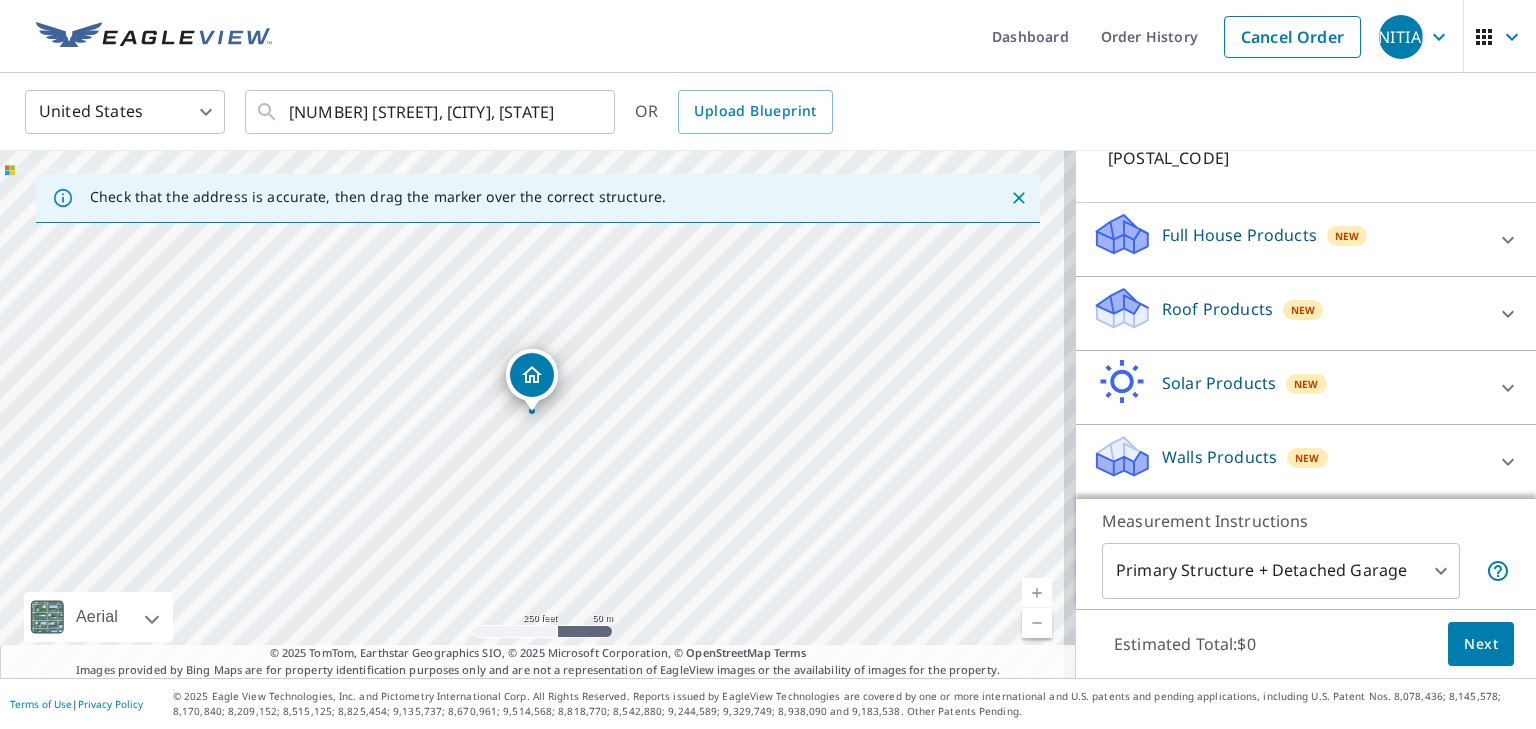 click on "Walls Products" at bounding box center [1219, 457] 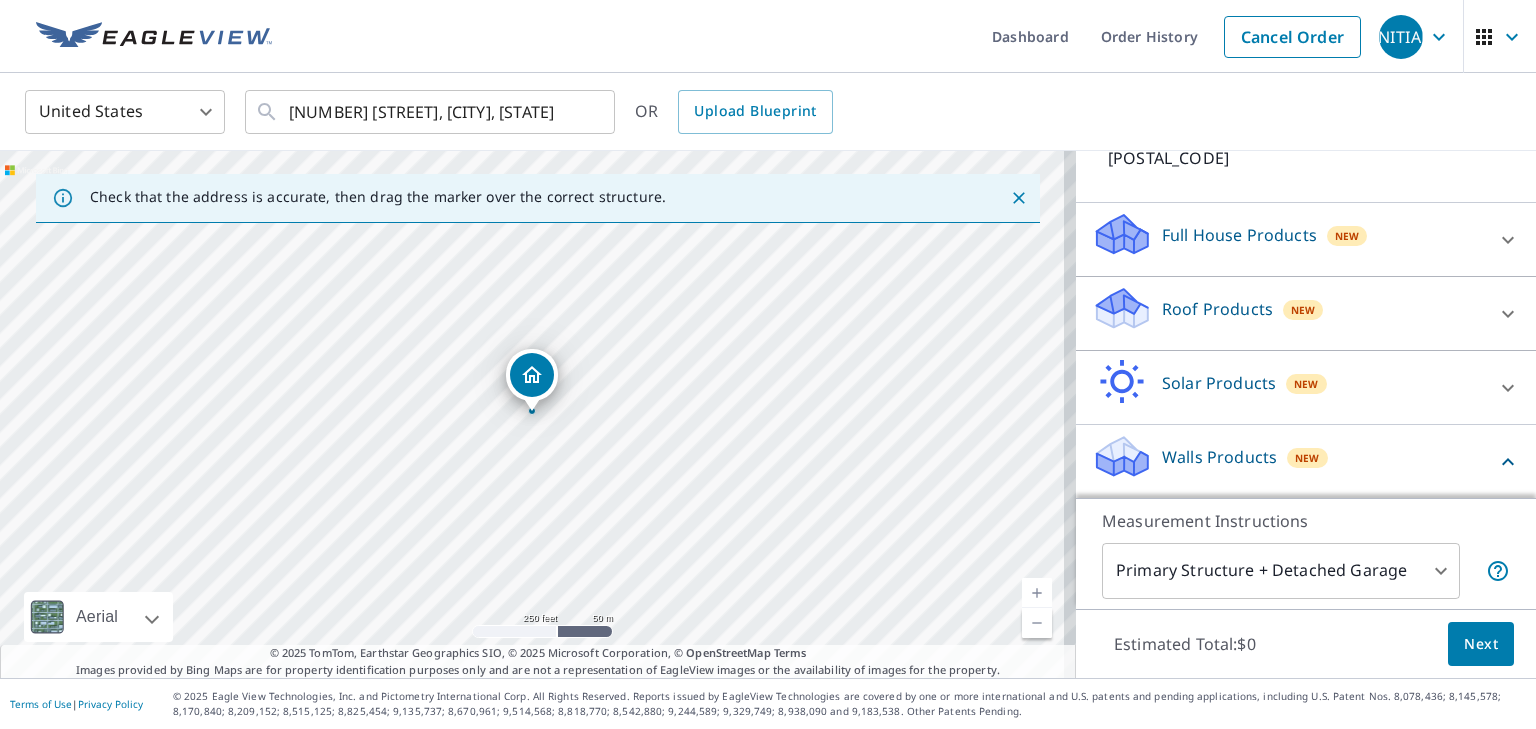 click 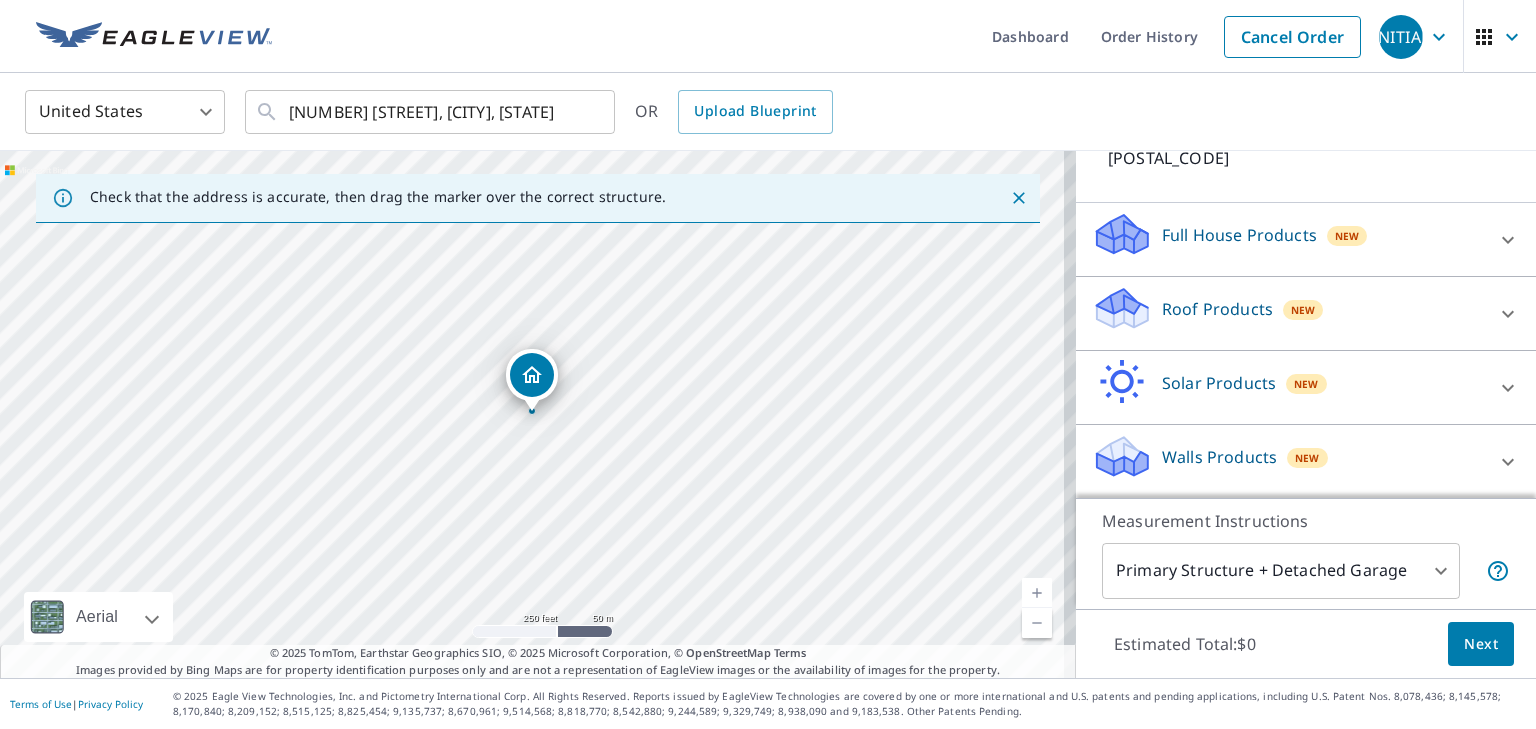 click 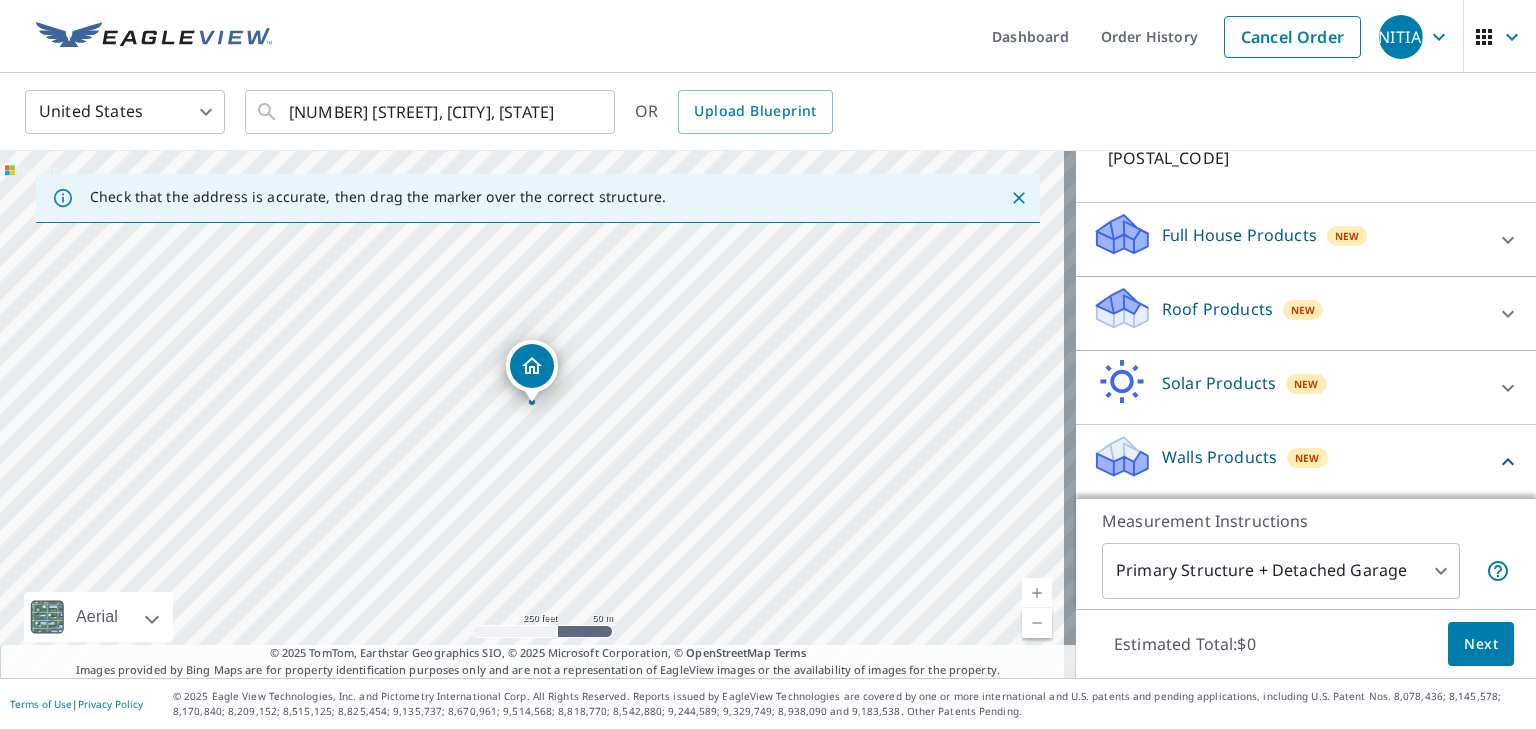 click 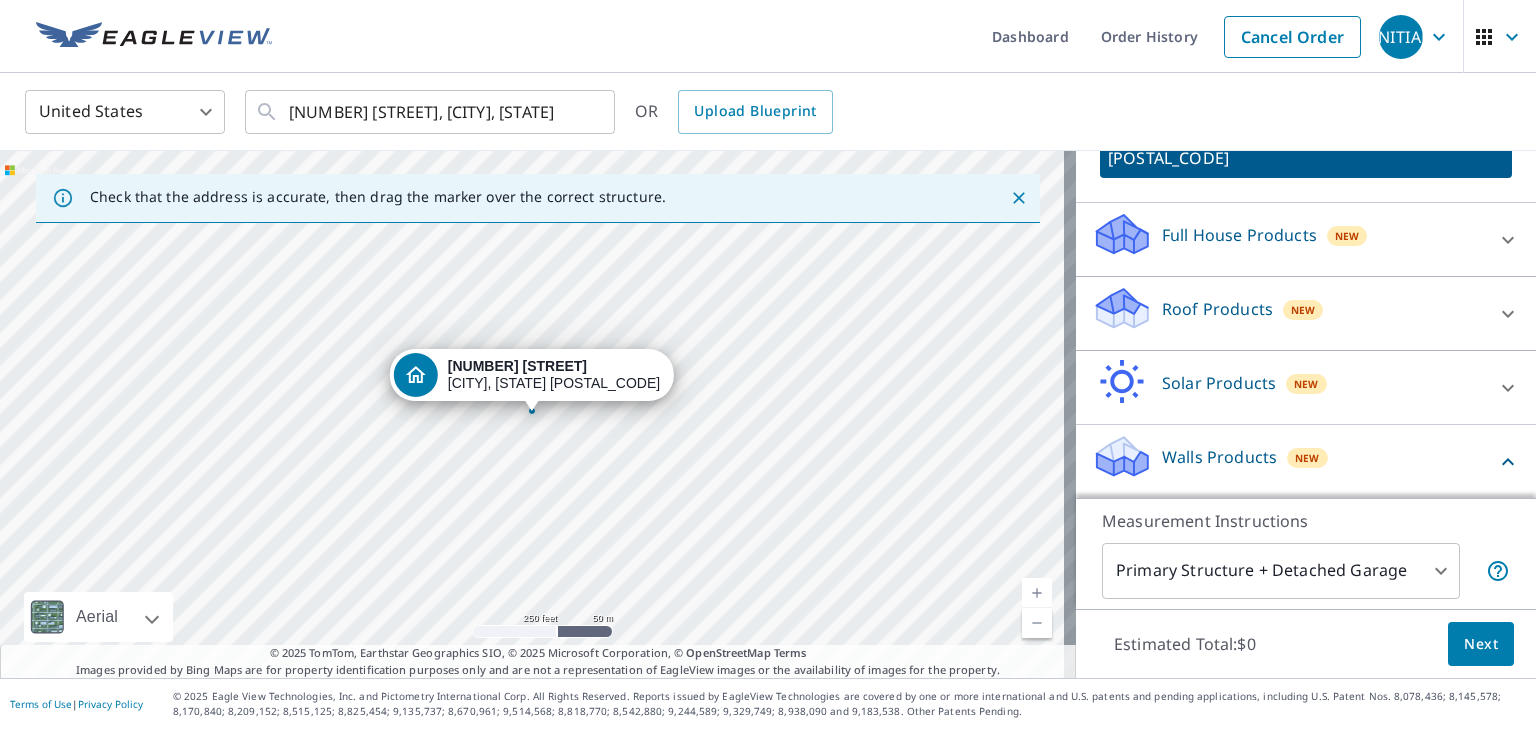 click on "Walls Products" at bounding box center [1219, 457] 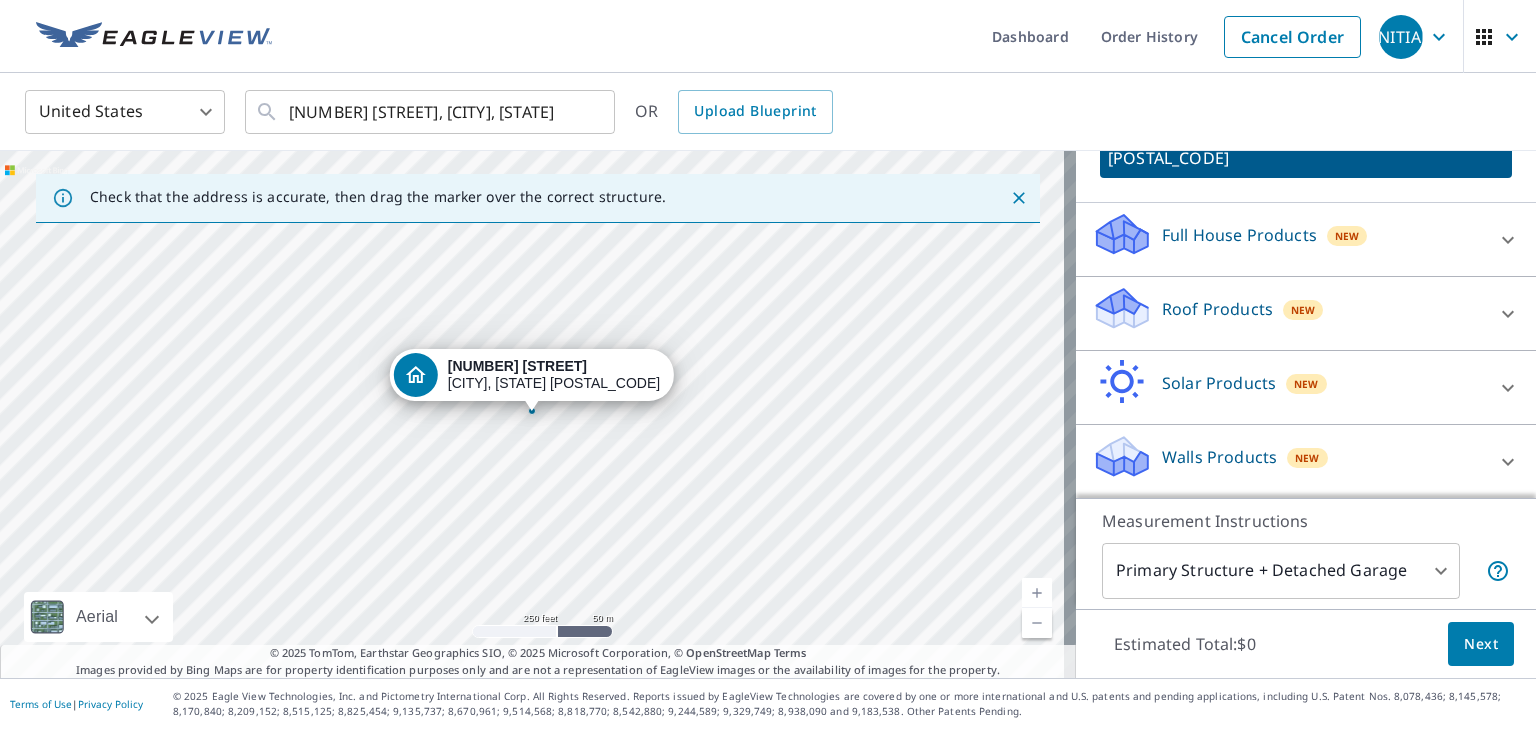 click on "New" at bounding box center [1307, 458] 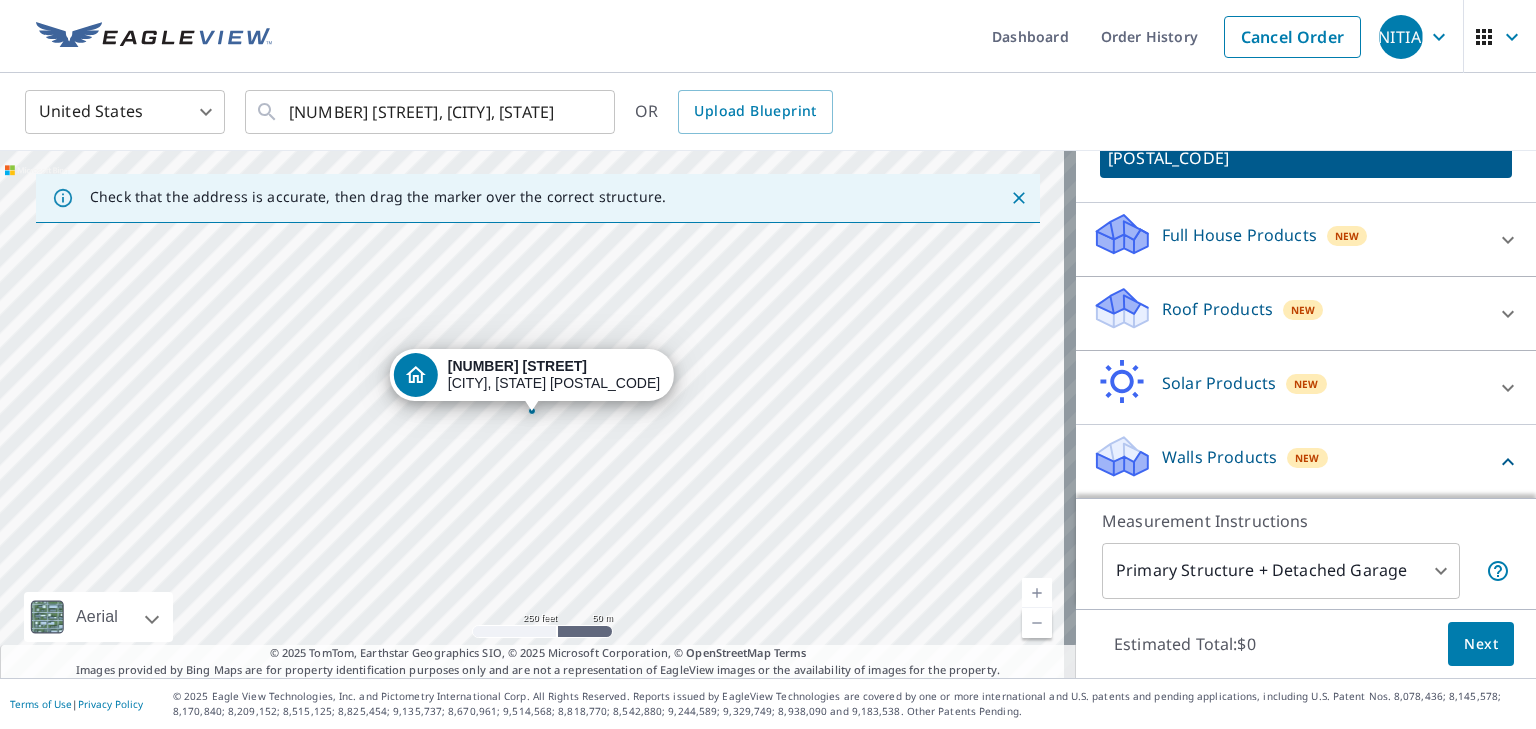 click on "New" at bounding box center (1307, 458) 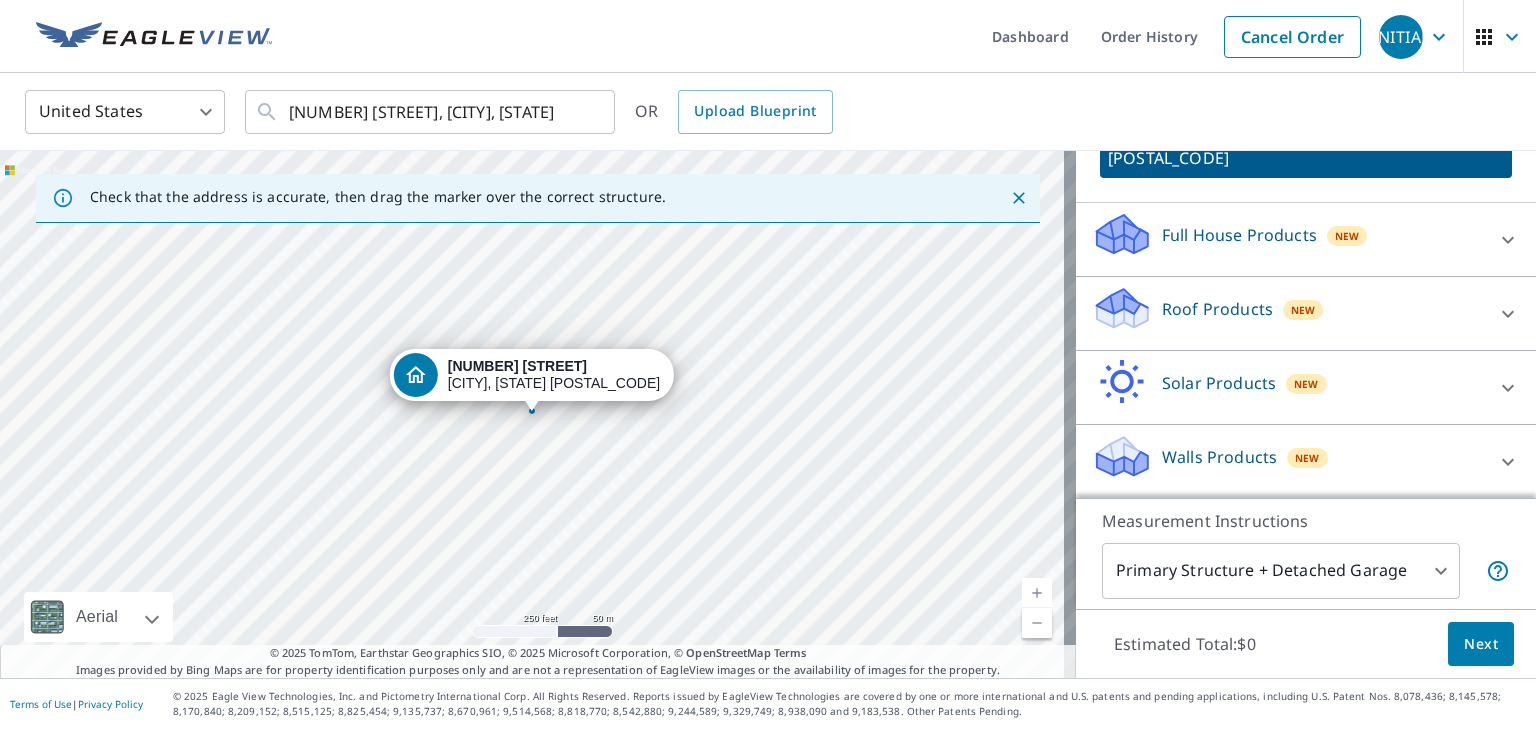 click on "New" at bounding box center (1307, 458) 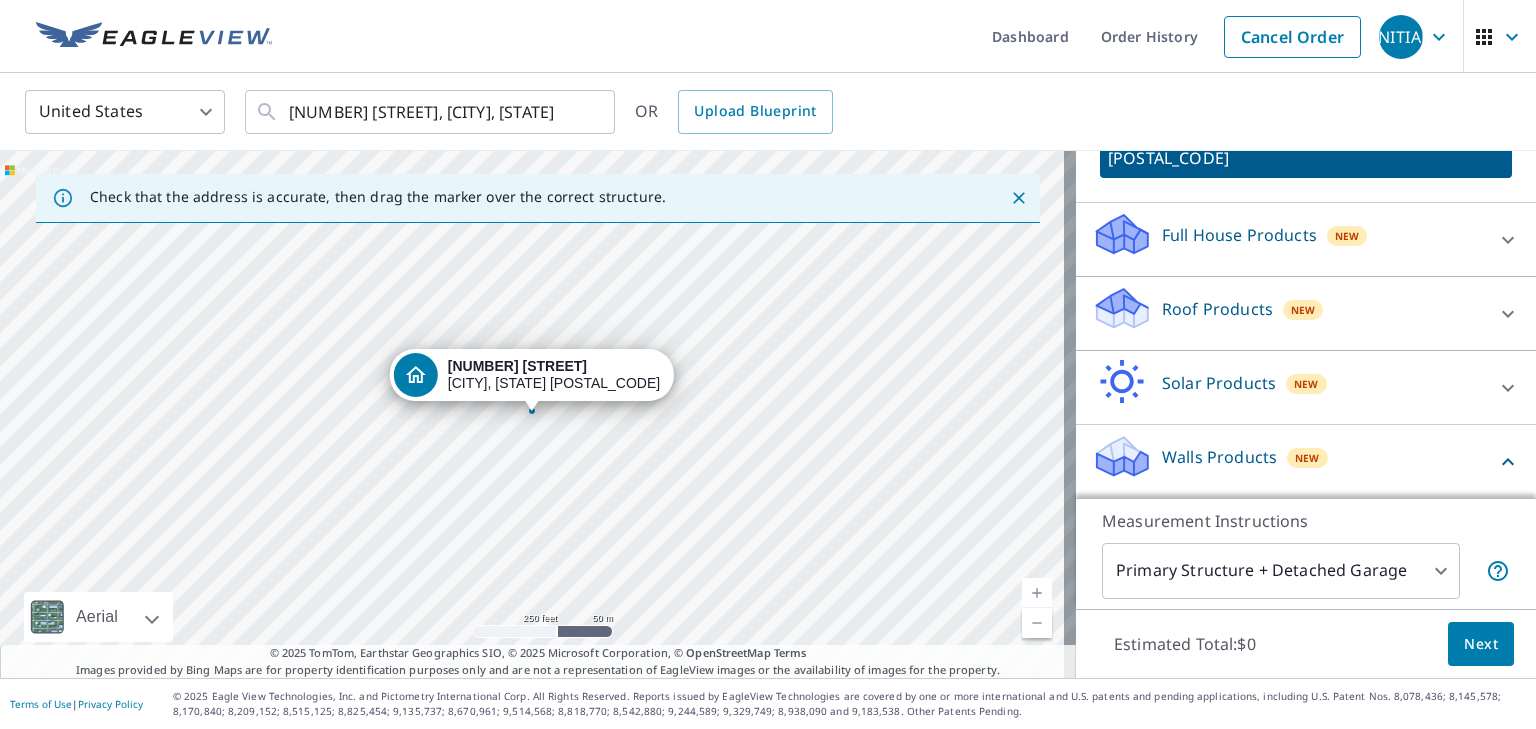click on "New" at bounding box center (1307, 458) 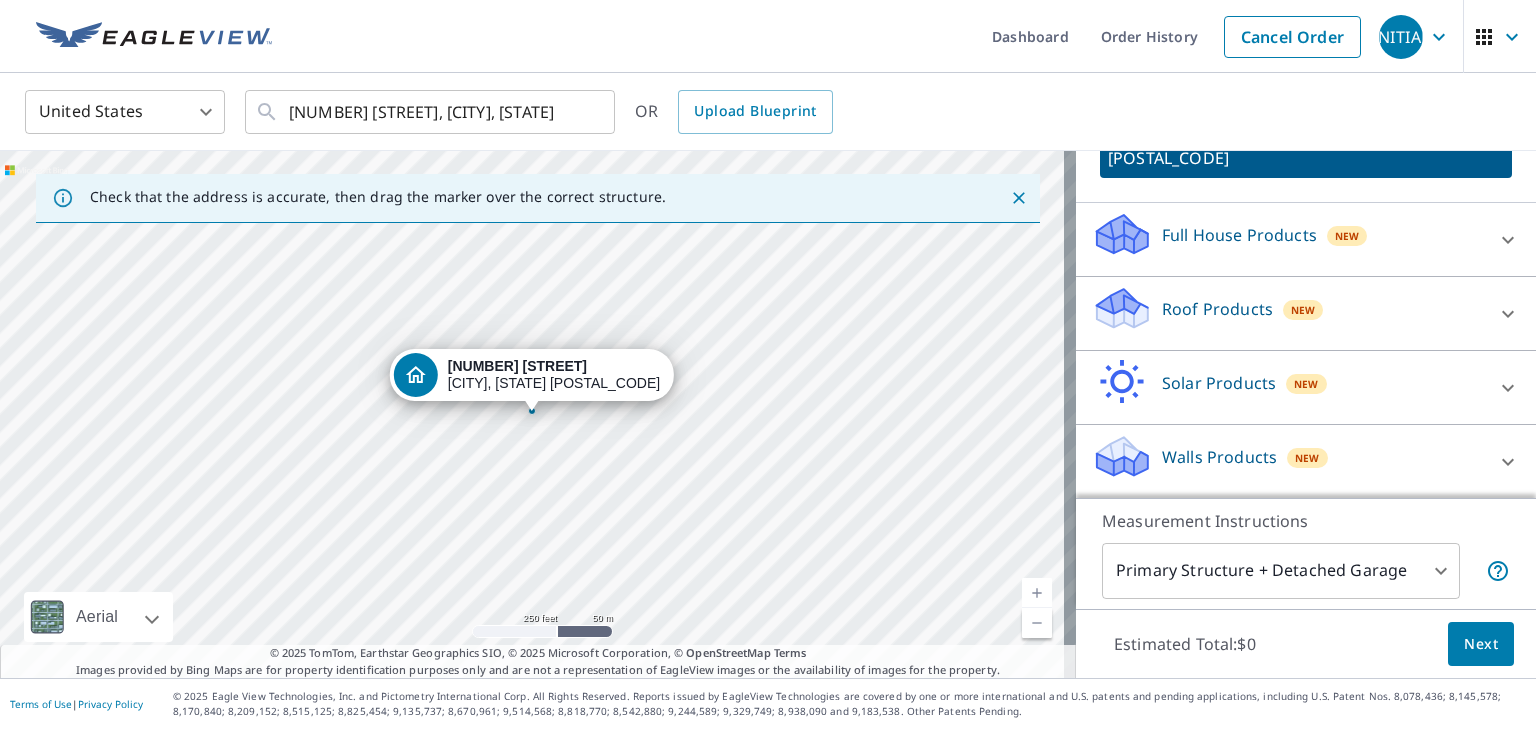 click on "New" at bounding box center [1307, 458] 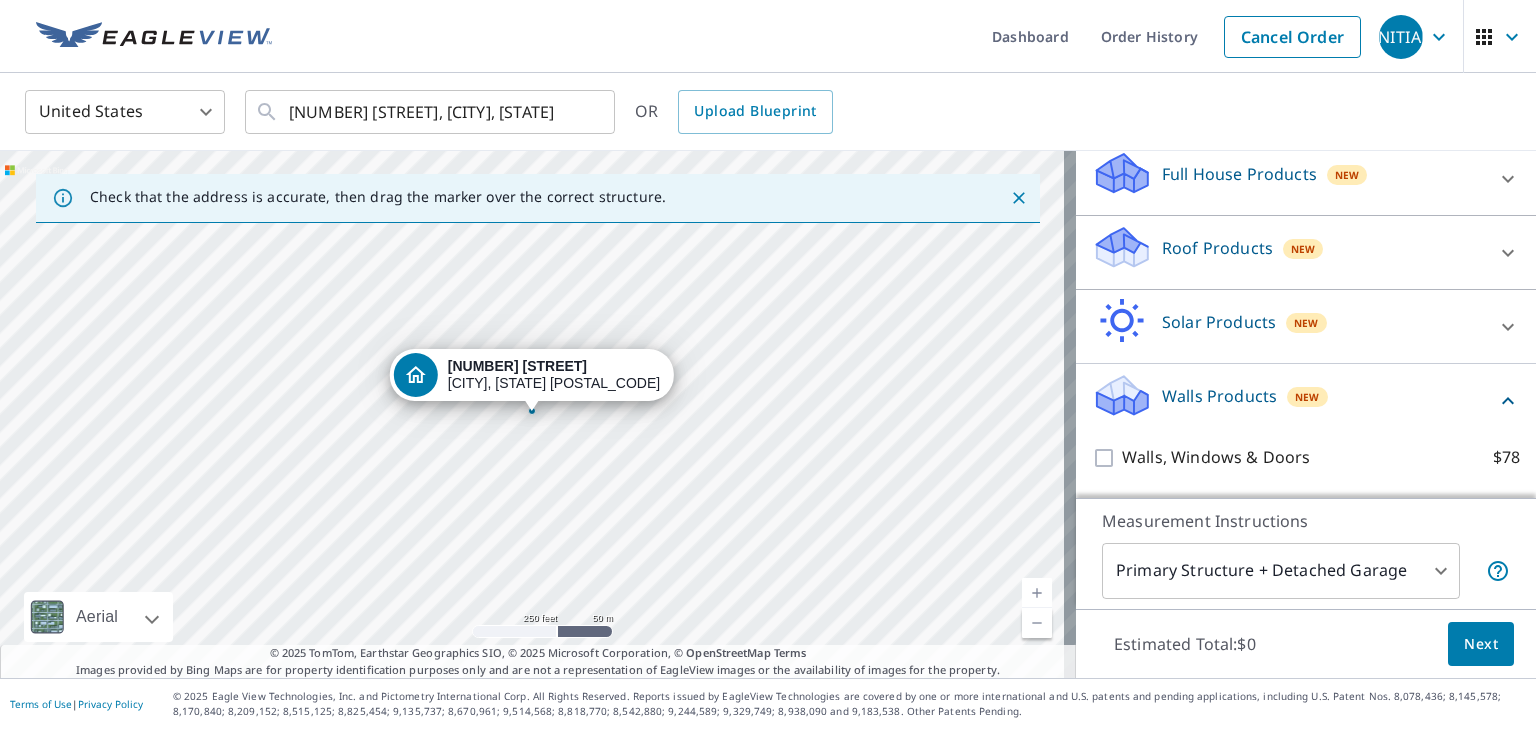 scroll, scrollTop: 292, scrollLeft: 0, axis: vertical 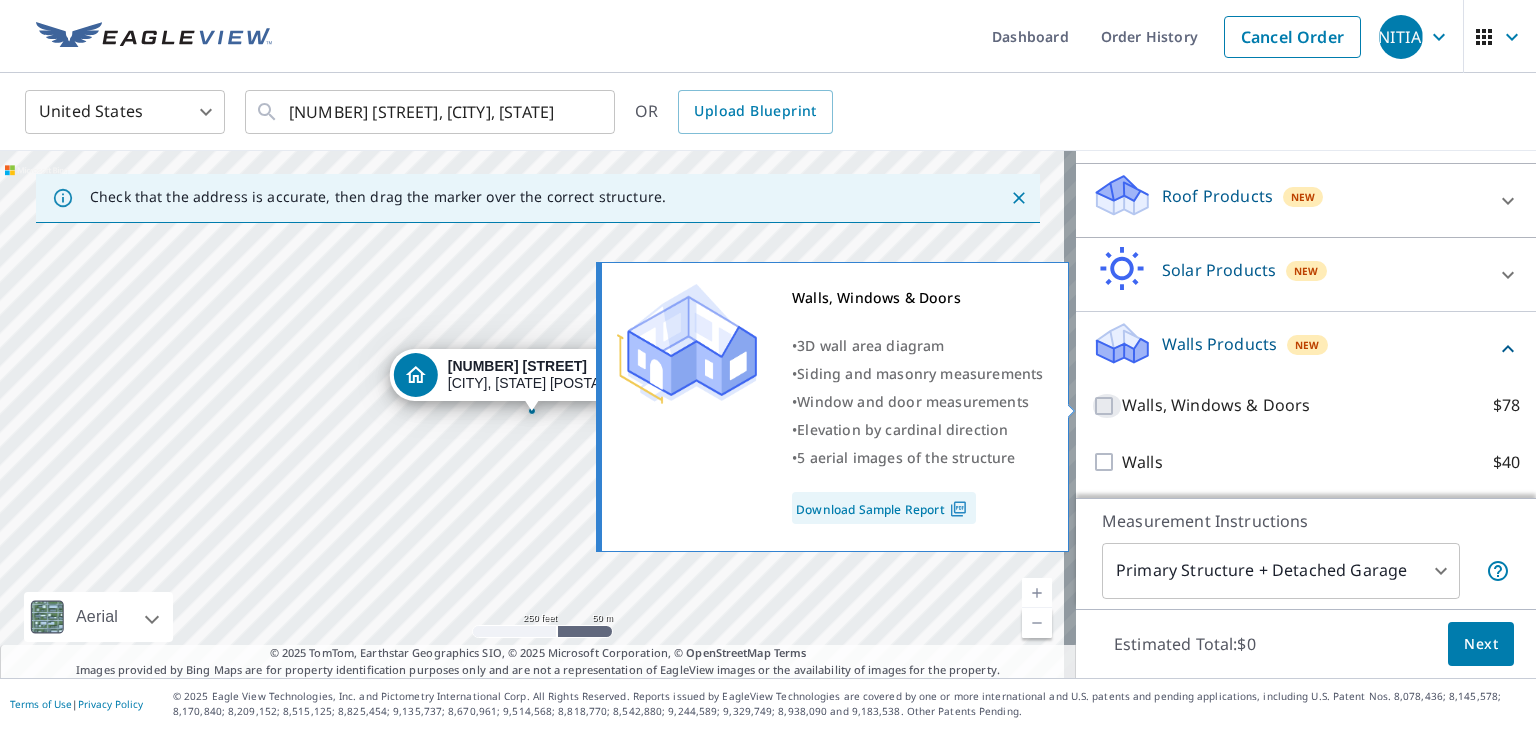 click on "Walls, Windows & Doors $78" at bounding box center [1107, 406] 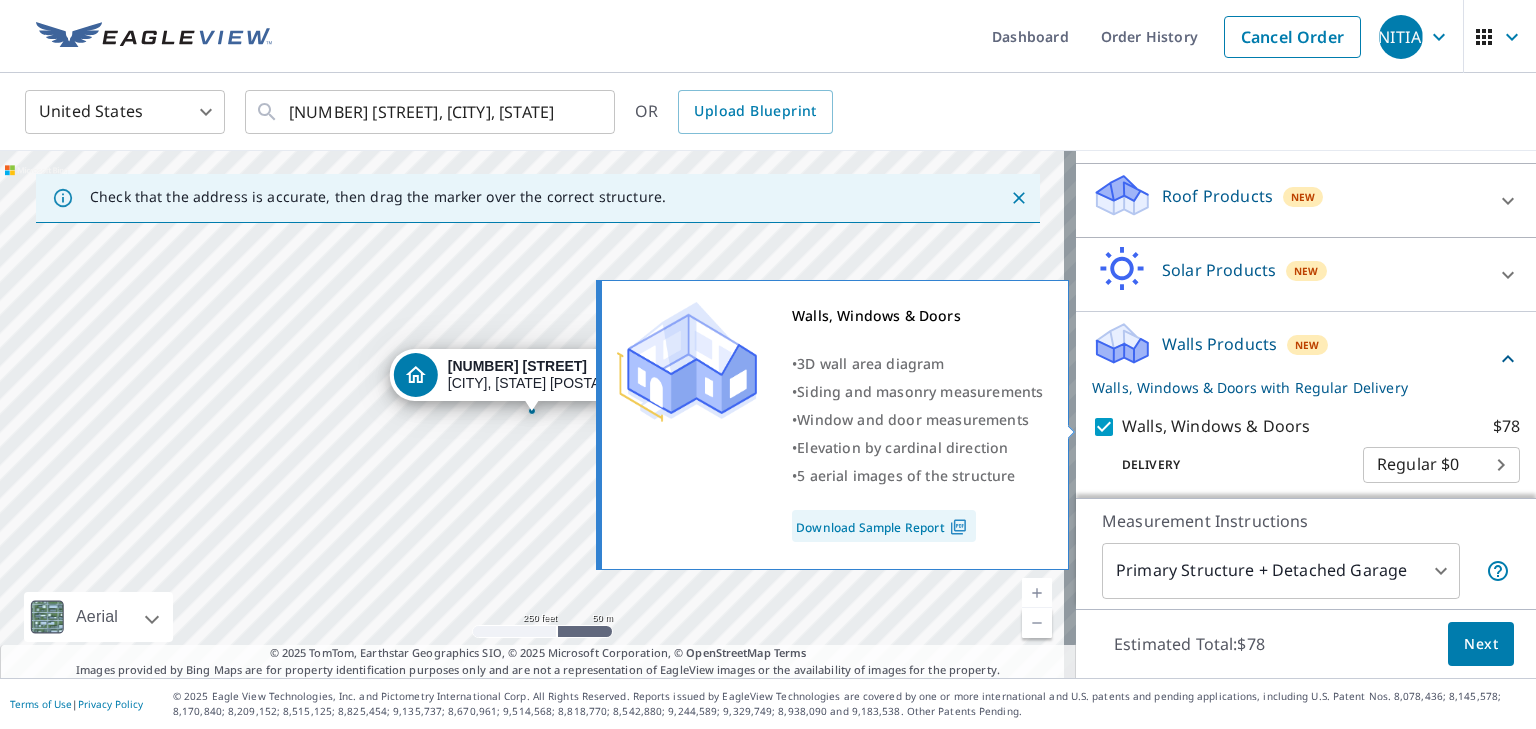 click on "Walls, Windows & Doors $78" at bounding box center [1107, 427] 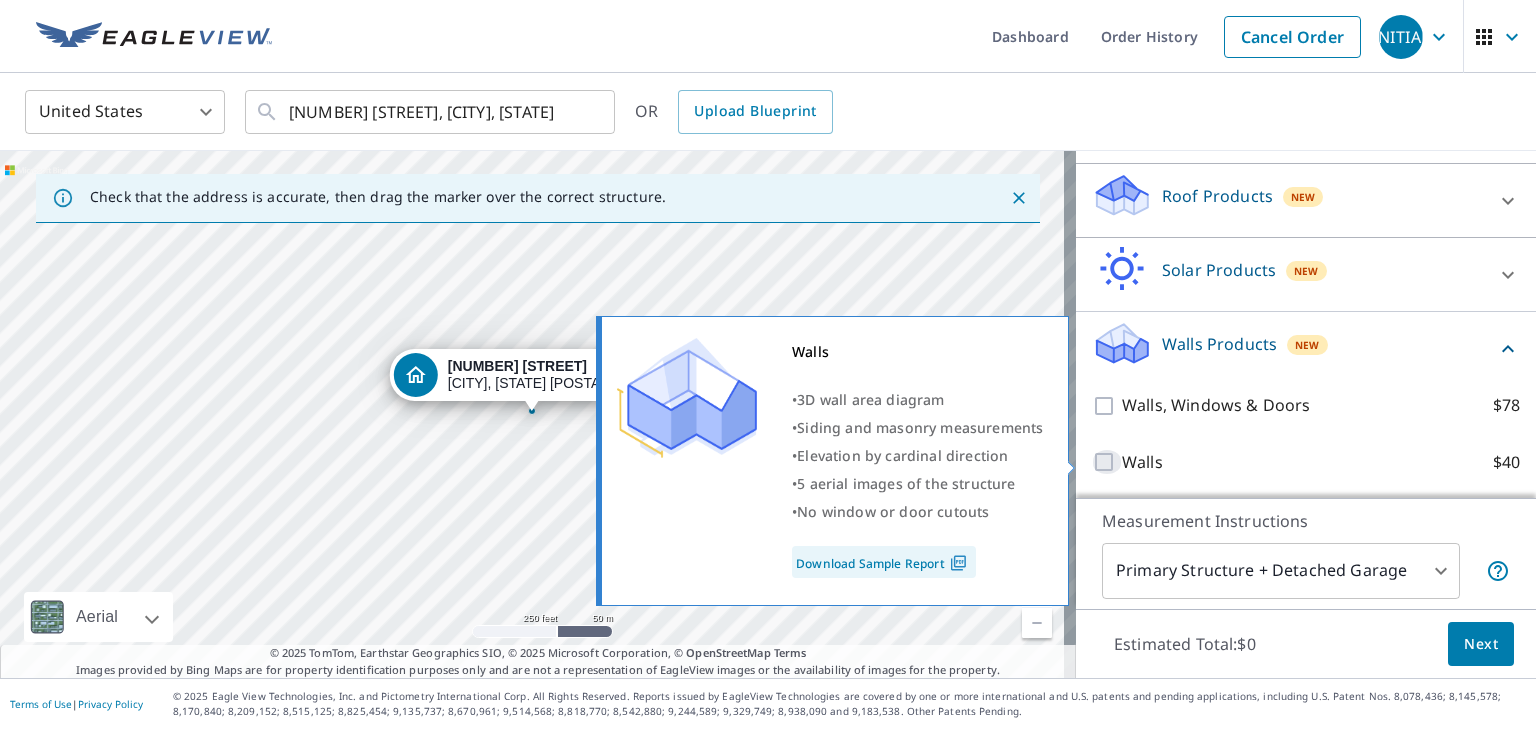 click on "Walls $40" at bounding box center (1107, 462) 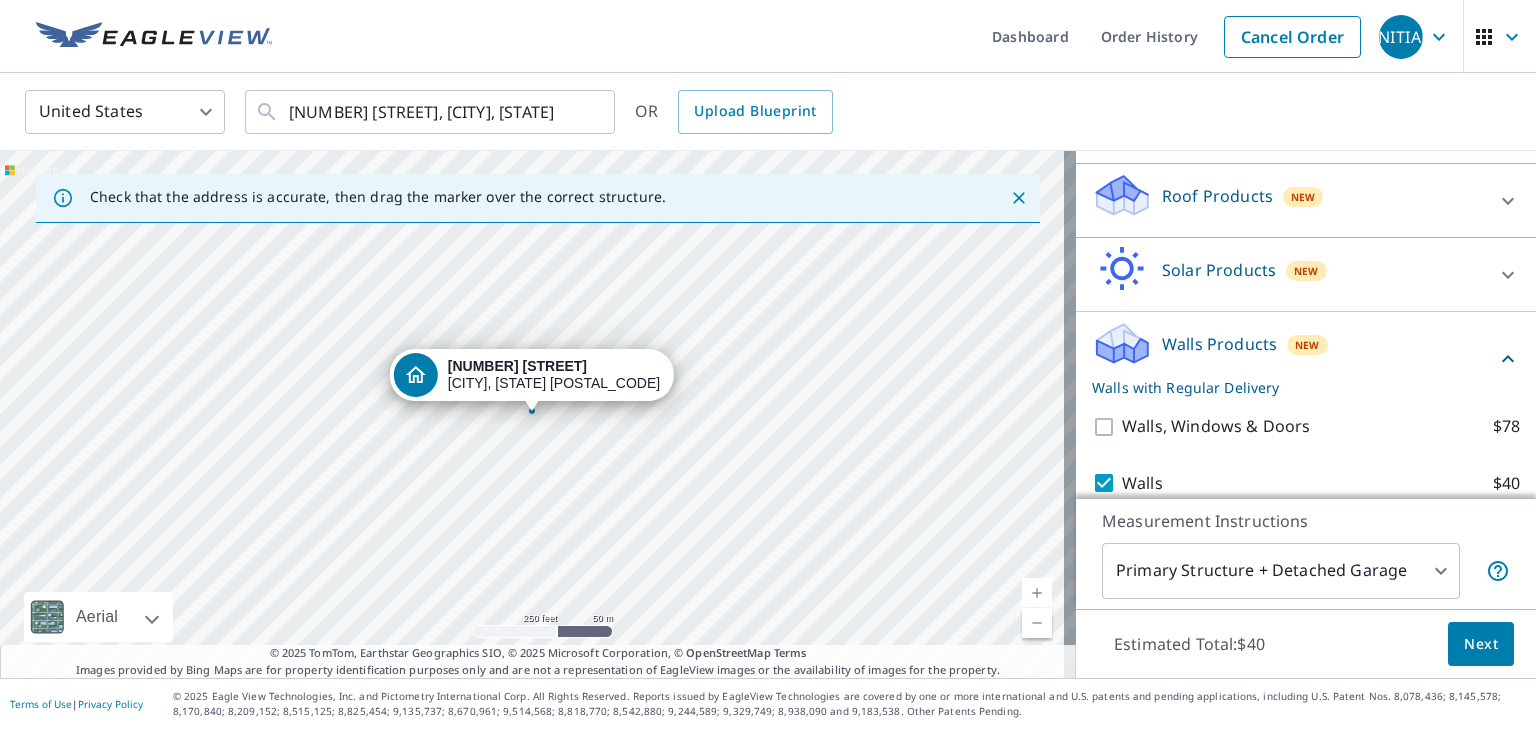 scroll, scrollTop: 356, scrollLeft: 0, axis: vertical 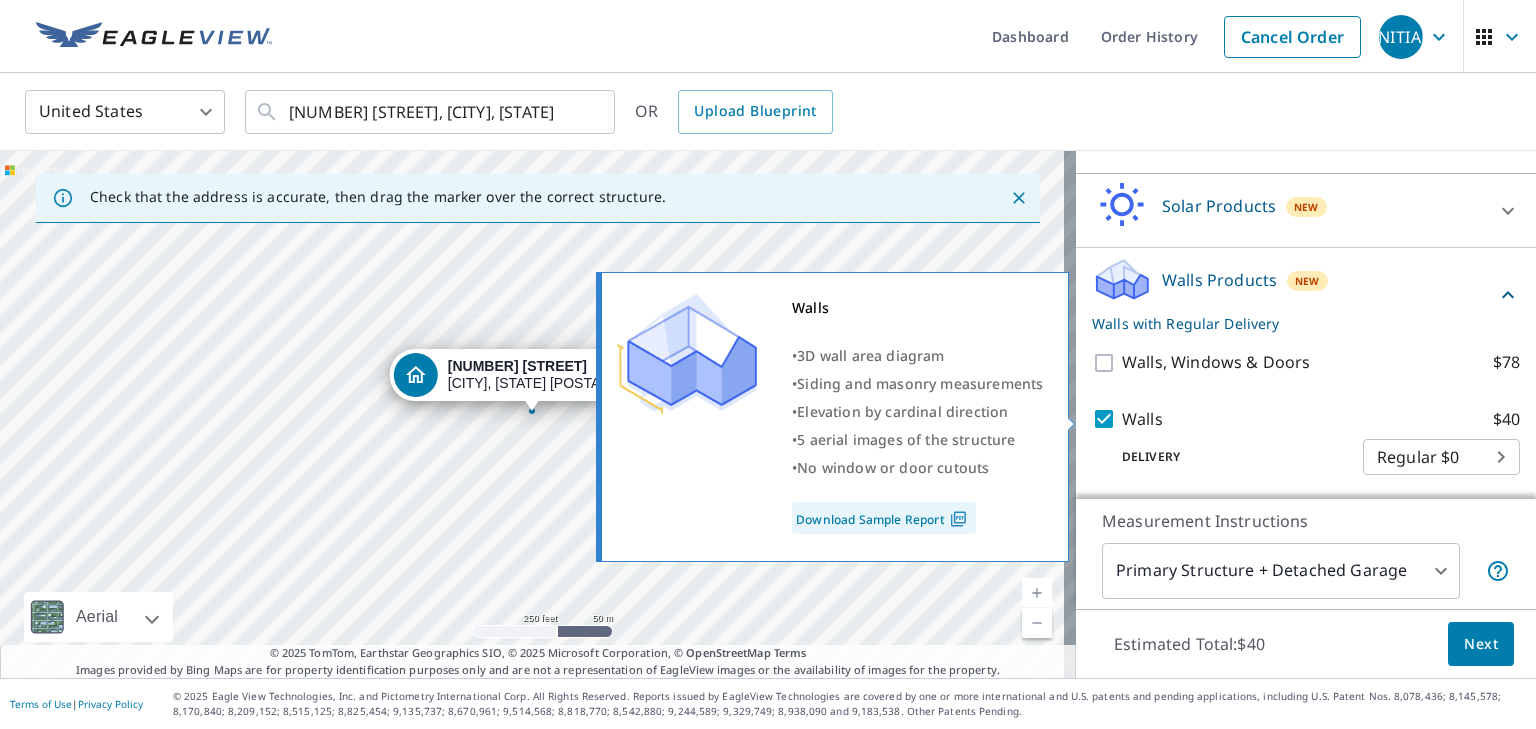 click on "Walls $40" at bounding box center [1107, 419] 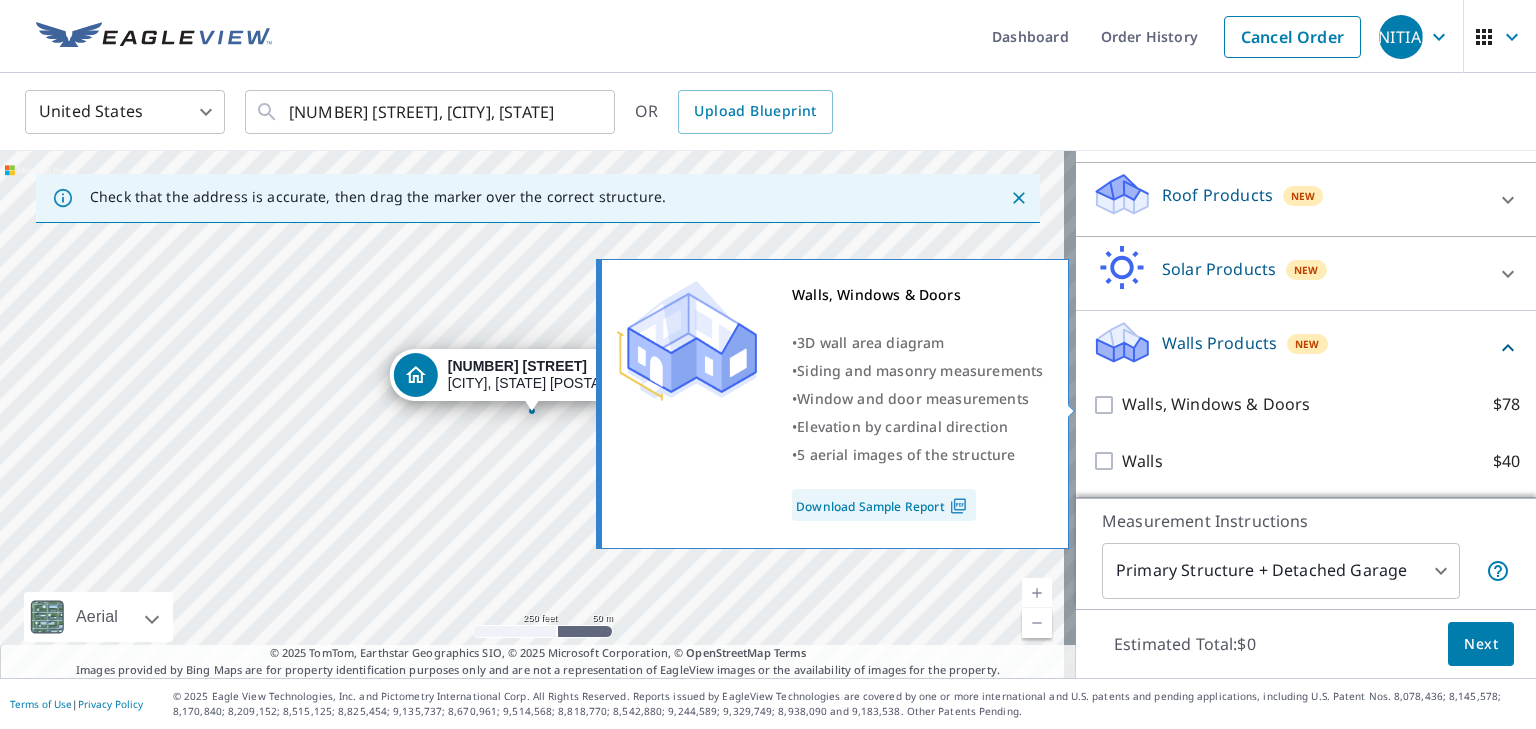 scroll, scrollTop: 292, scrollLeft: 0, axis: vertical 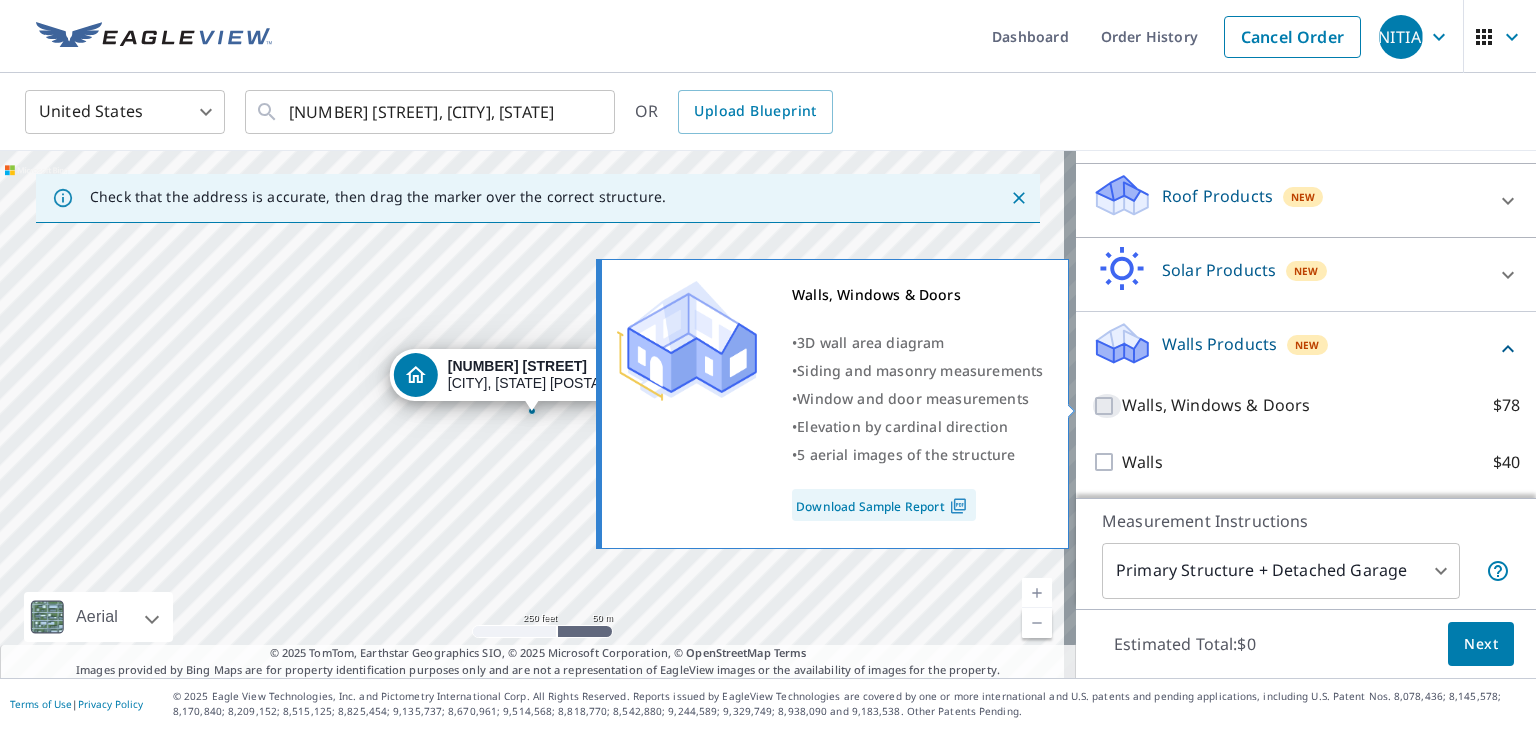 click on "Walls, Windows & Doors $78" at bounding box center (1107, 406) 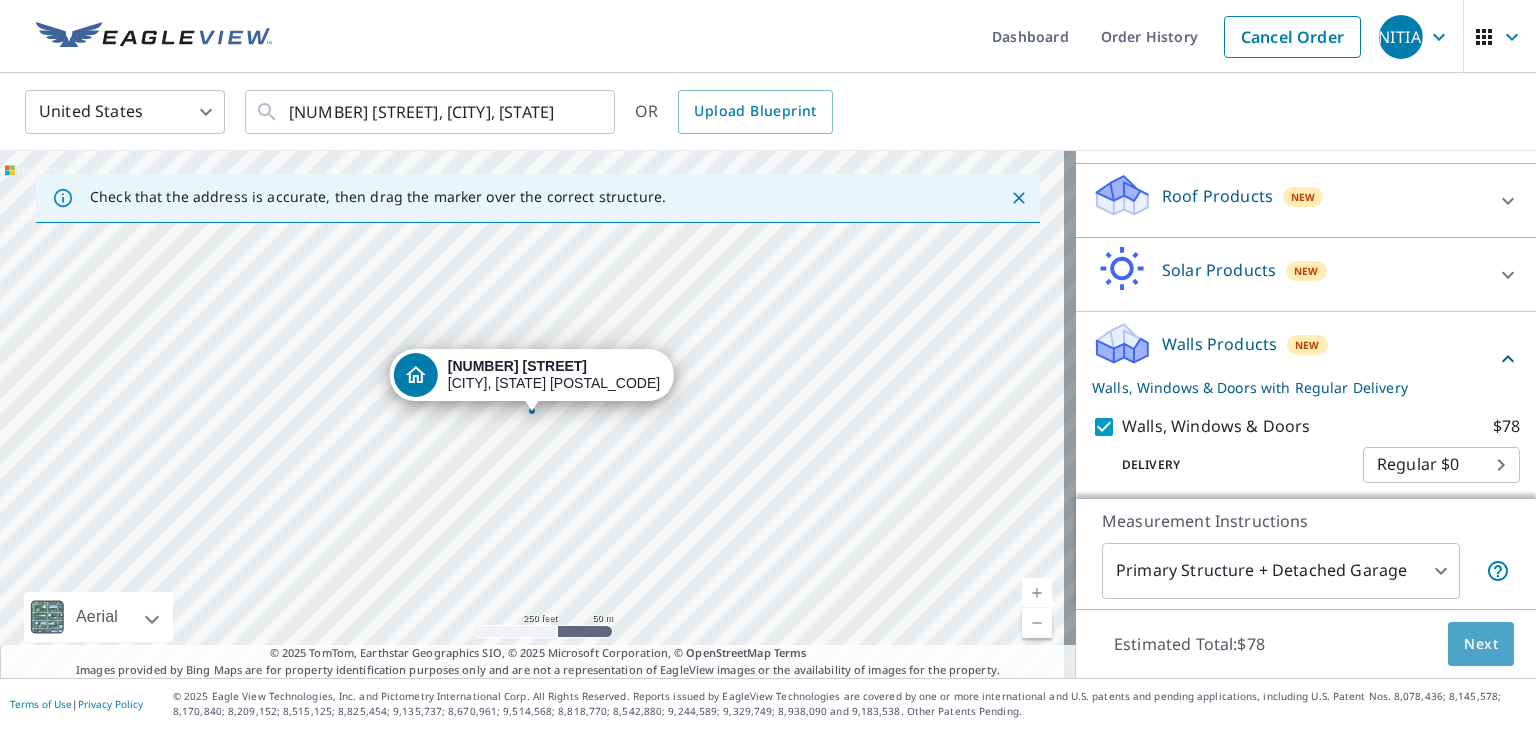 click on "Next" at bounding box center (1481, 644) 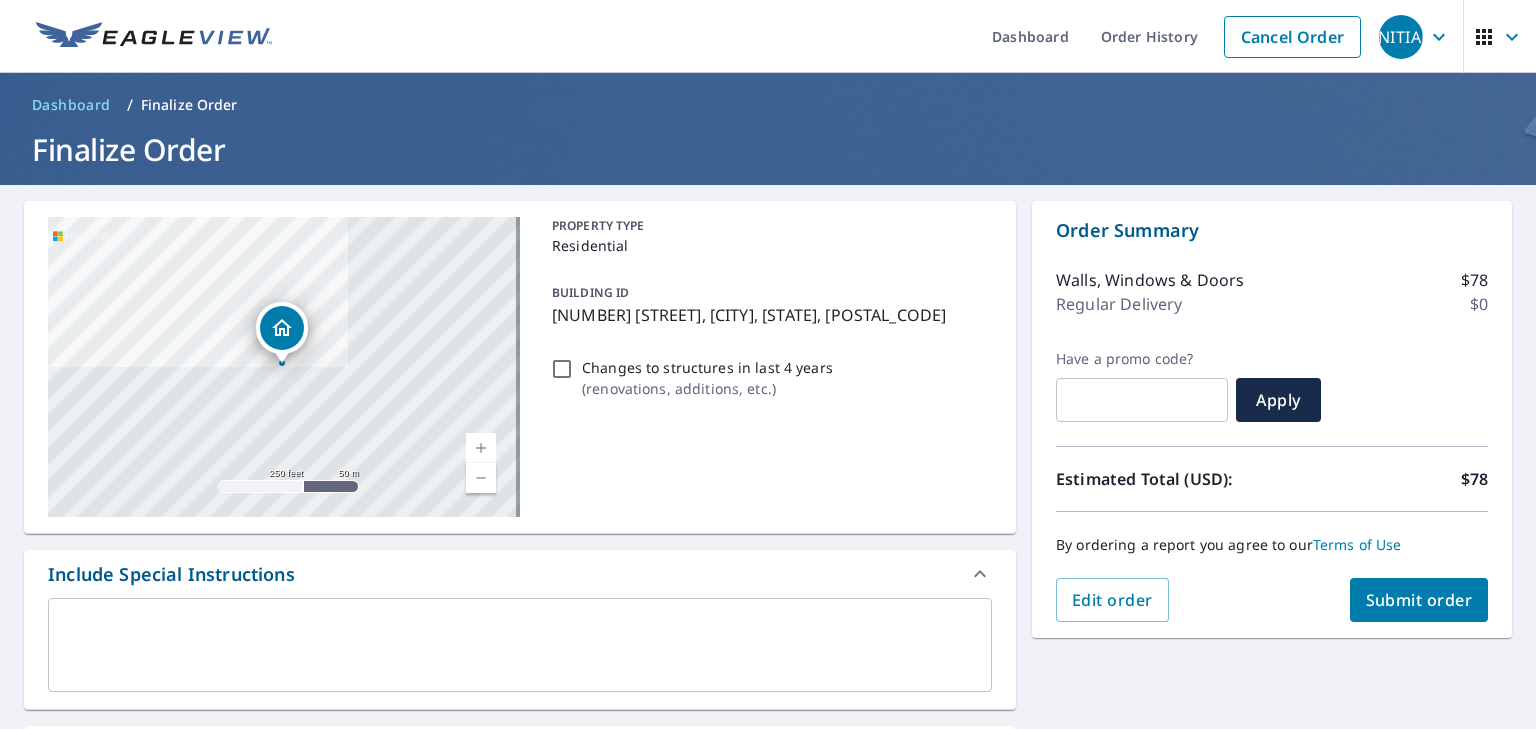 click on "Submit order" at bounding box center (1419, 600) 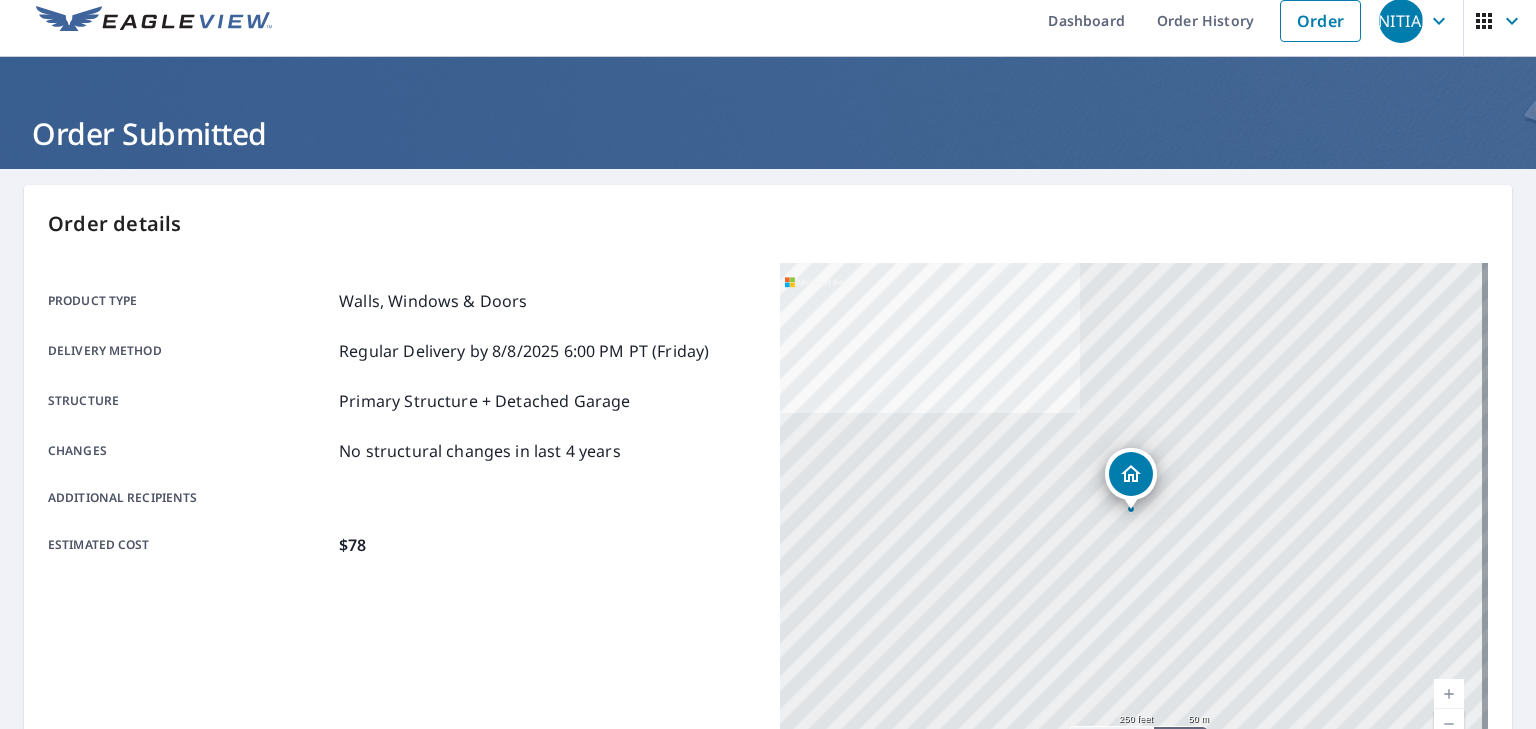scroll, scrollTop: 0, scrollLeft: 0, axis: both 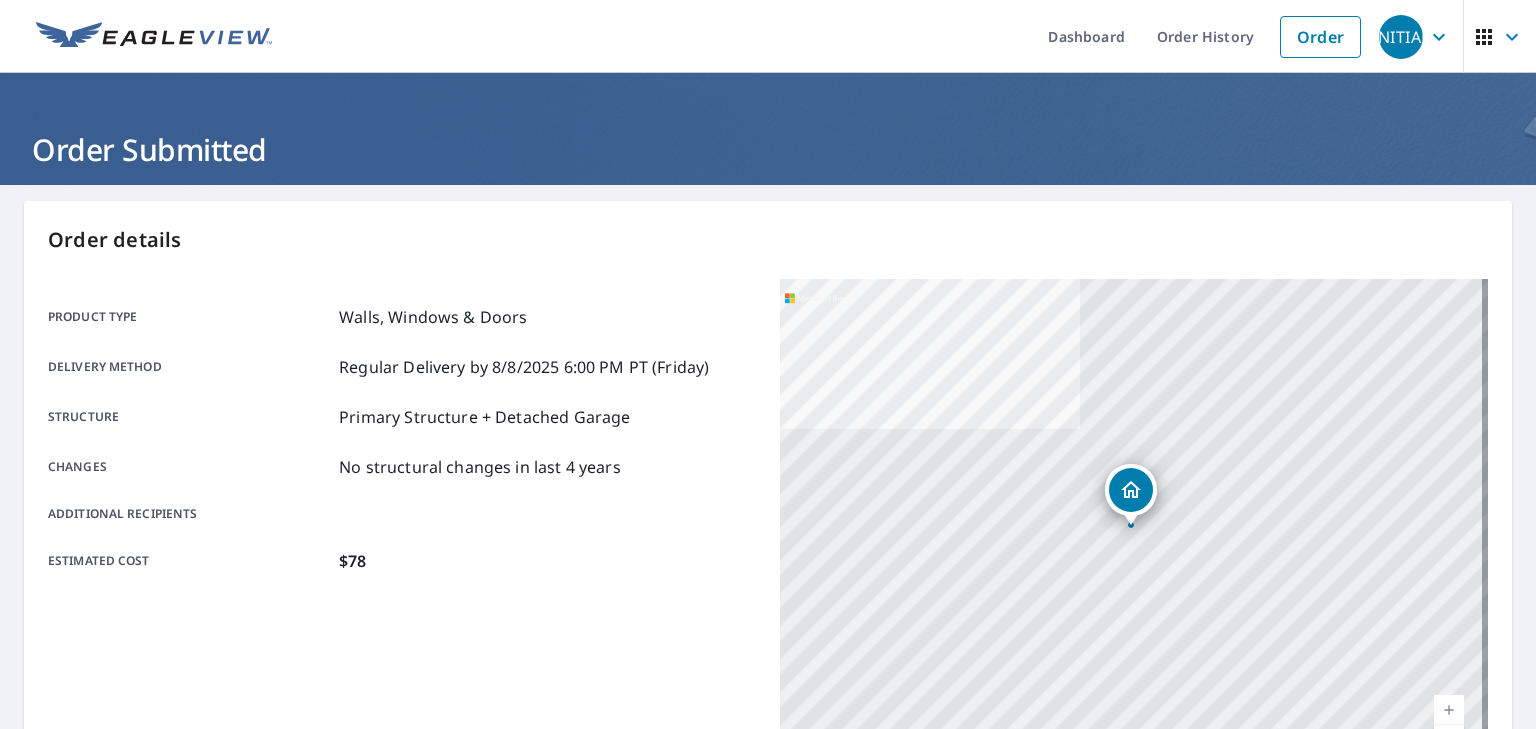 click on "[INITIAL]" at bounding box center (1401, 37) 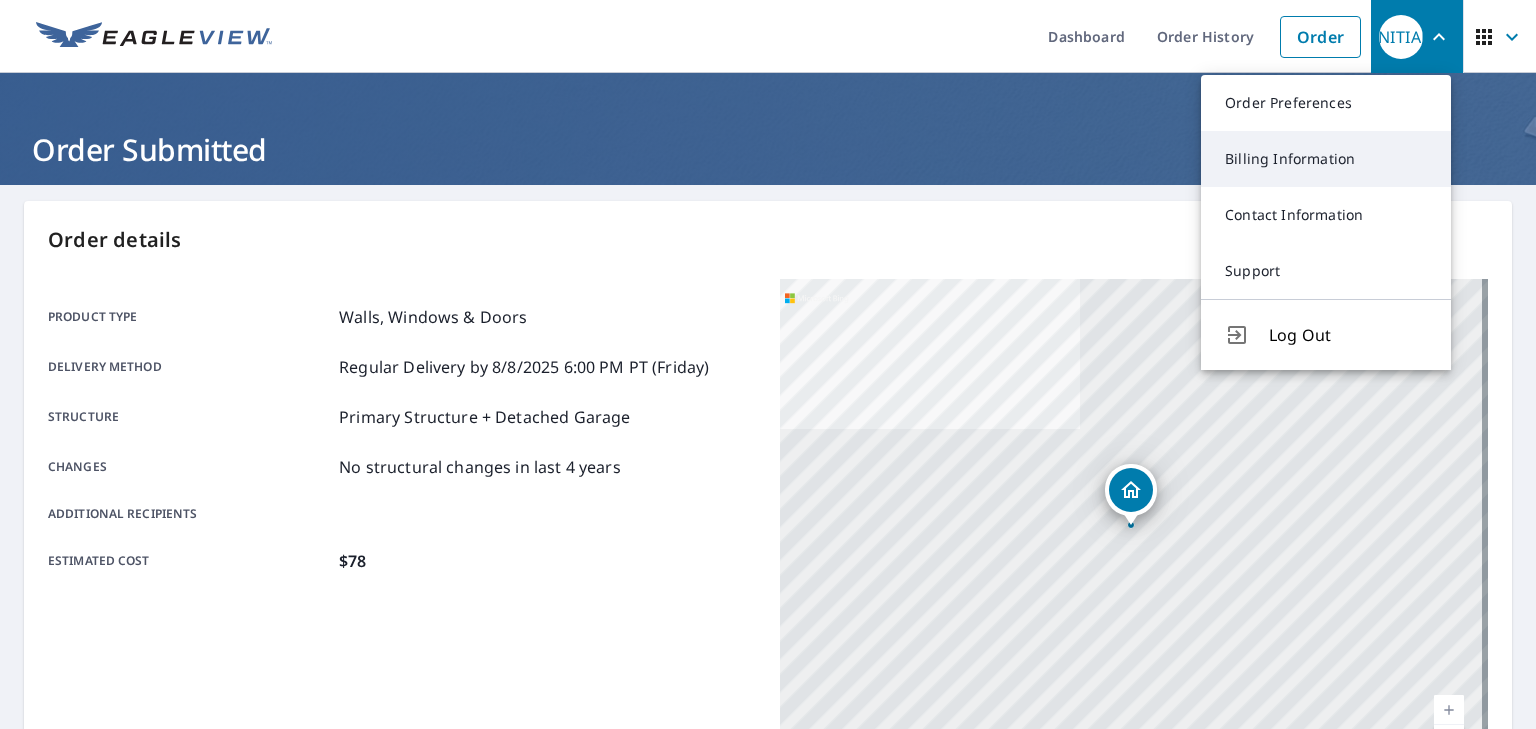 click on "Billing Information" at bounding box center [1326, 159] 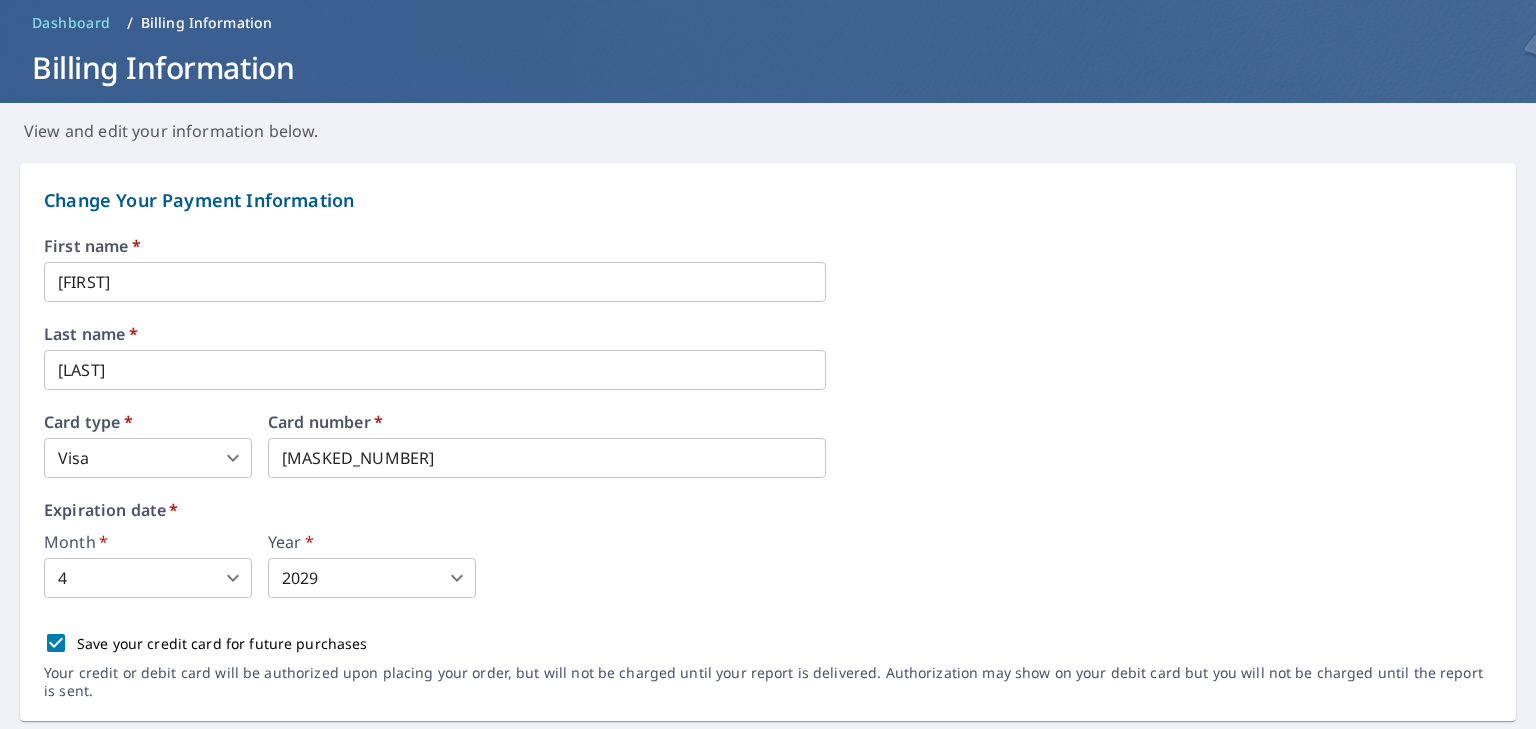 scroll, scrollTop: 0, scrollLeft: 0, axis: both 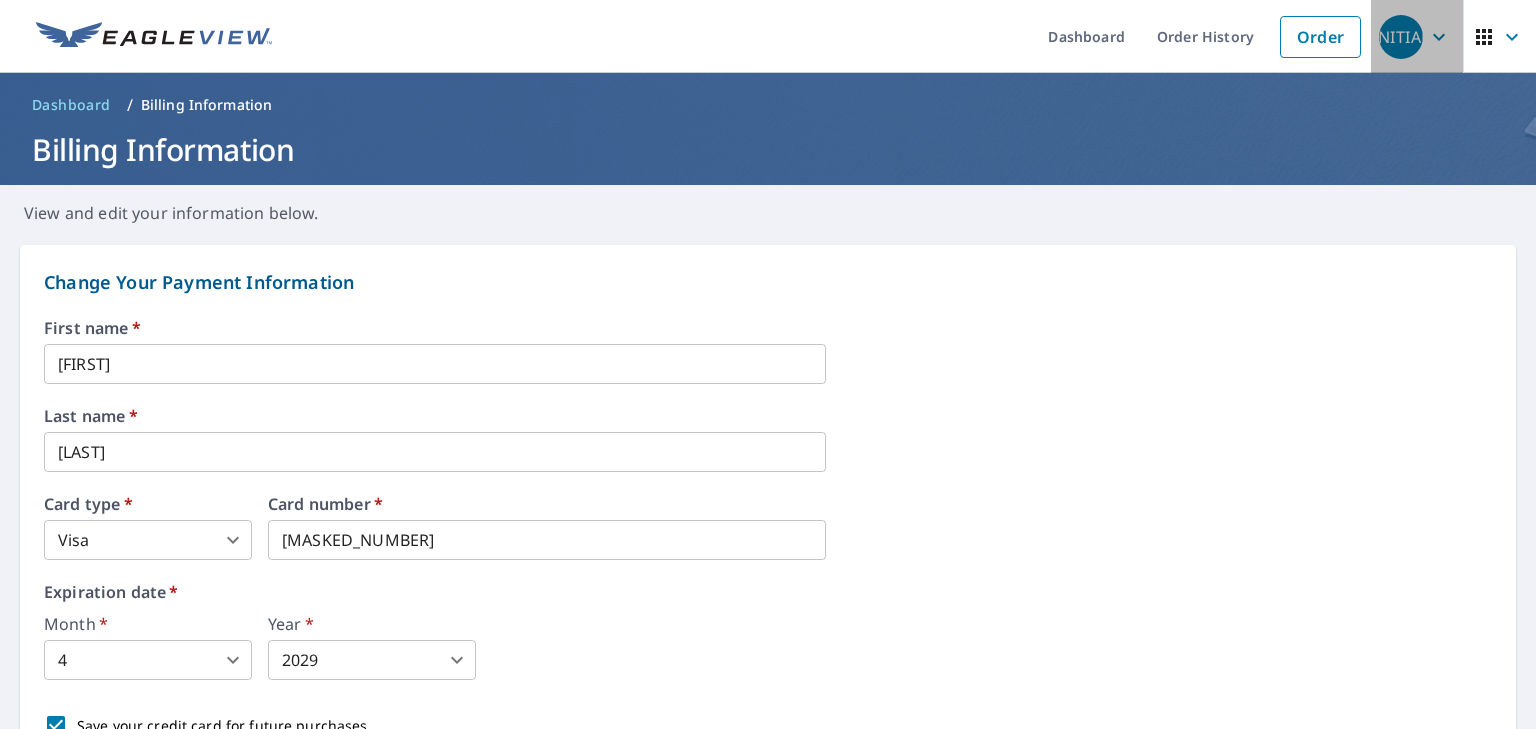 click on "[INITIAL]" at bounding box center (1401, 37) 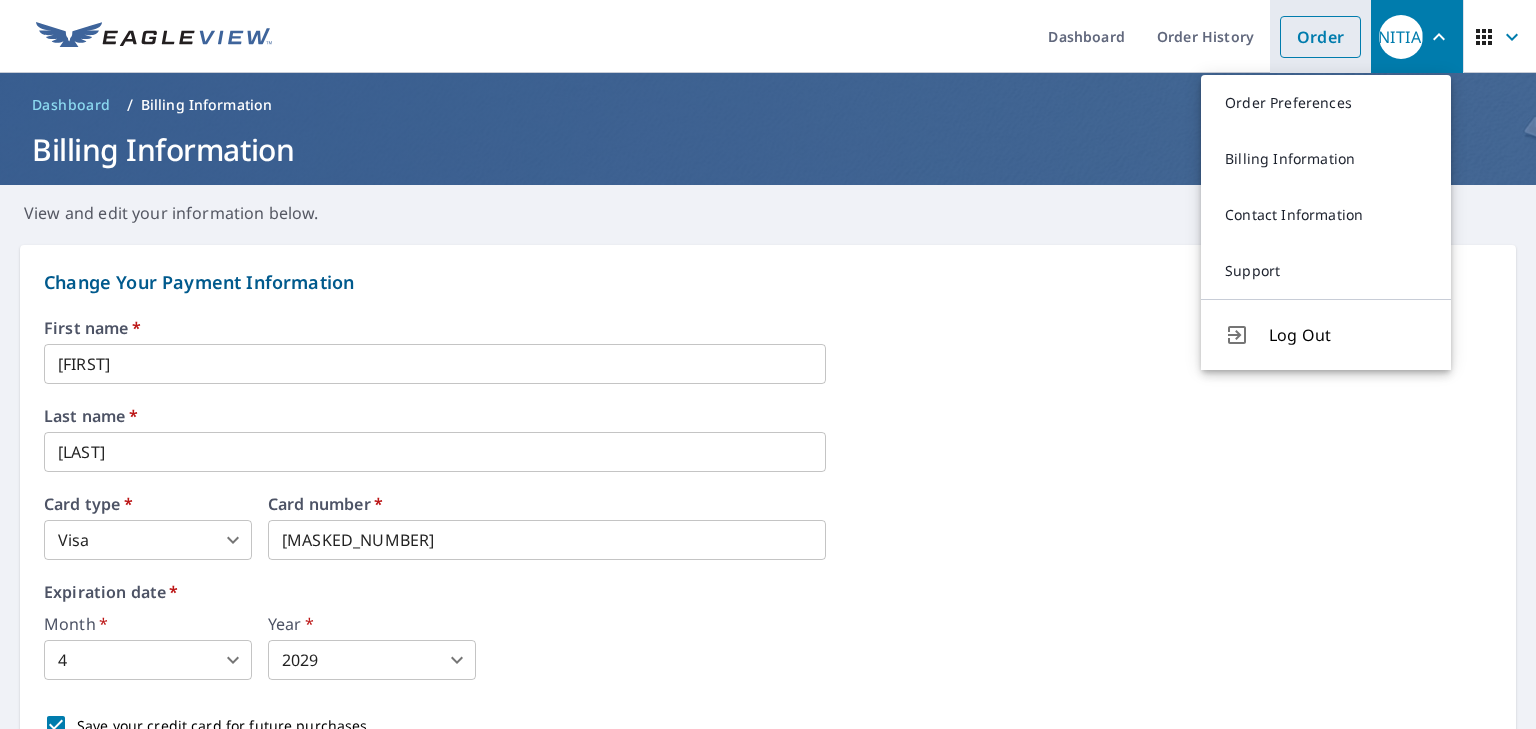 click on "Order" at bounding box center (1320, 37) 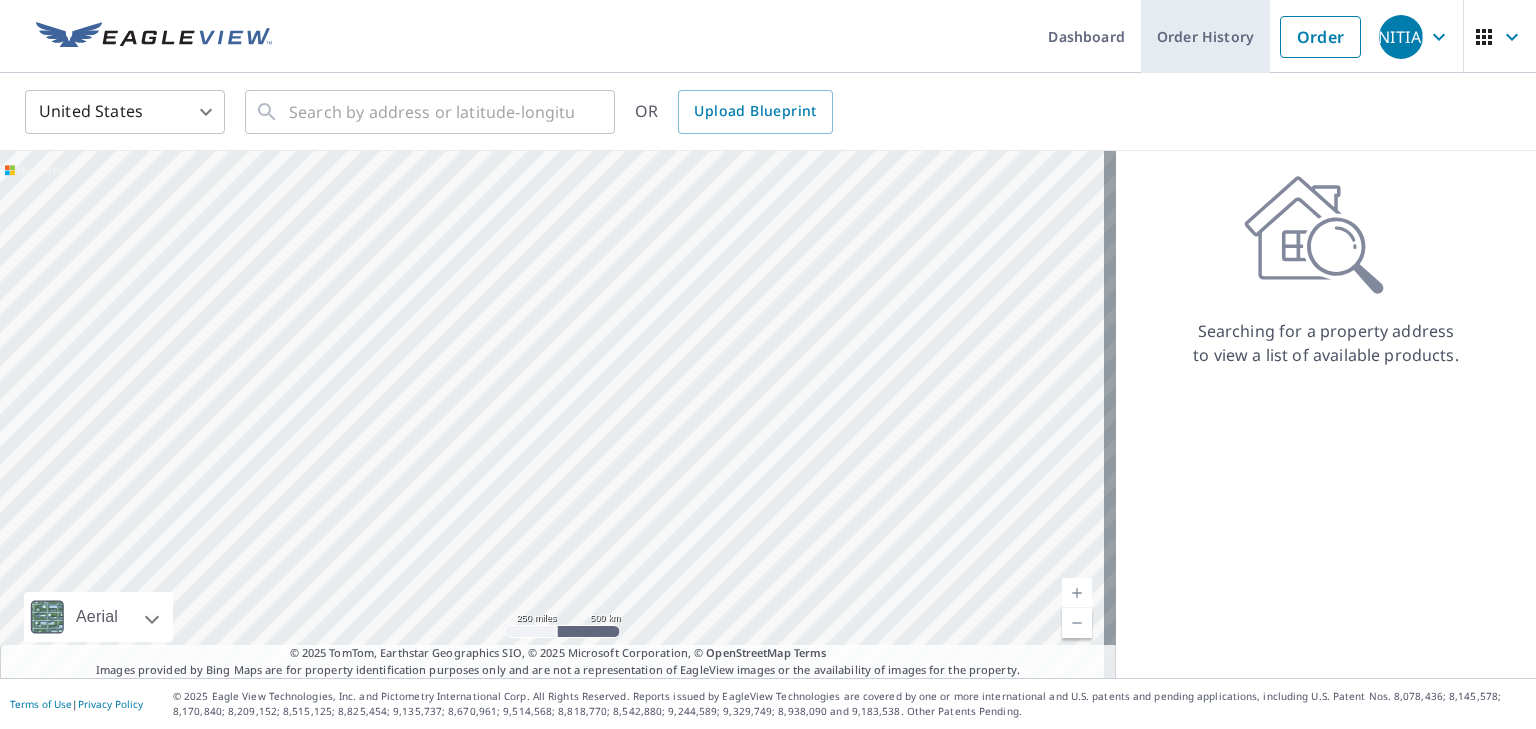 click on "Order History" at bounding box center (1205, 36) 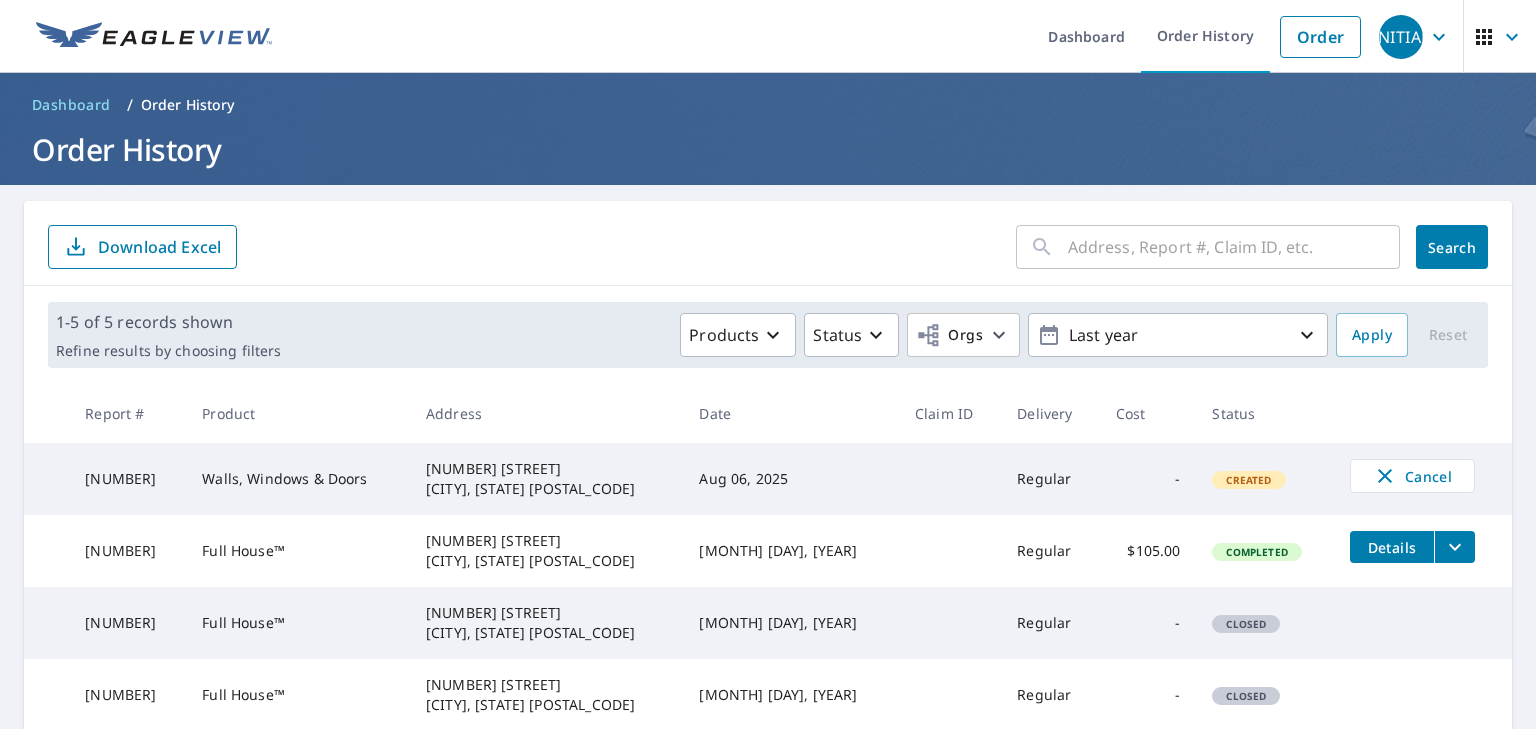 scroll, scrollTop: 80, scrollLeft: 0, axis: vertical 